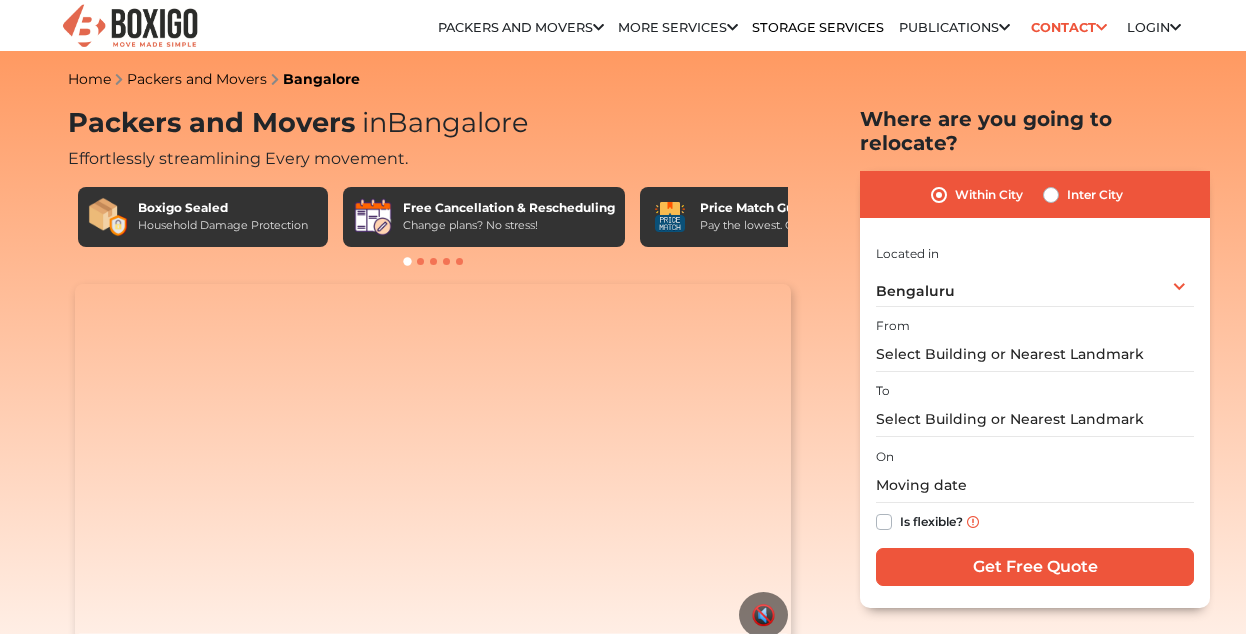 scroll, scrollTop: 0, scrollLeft: 0, axis: both 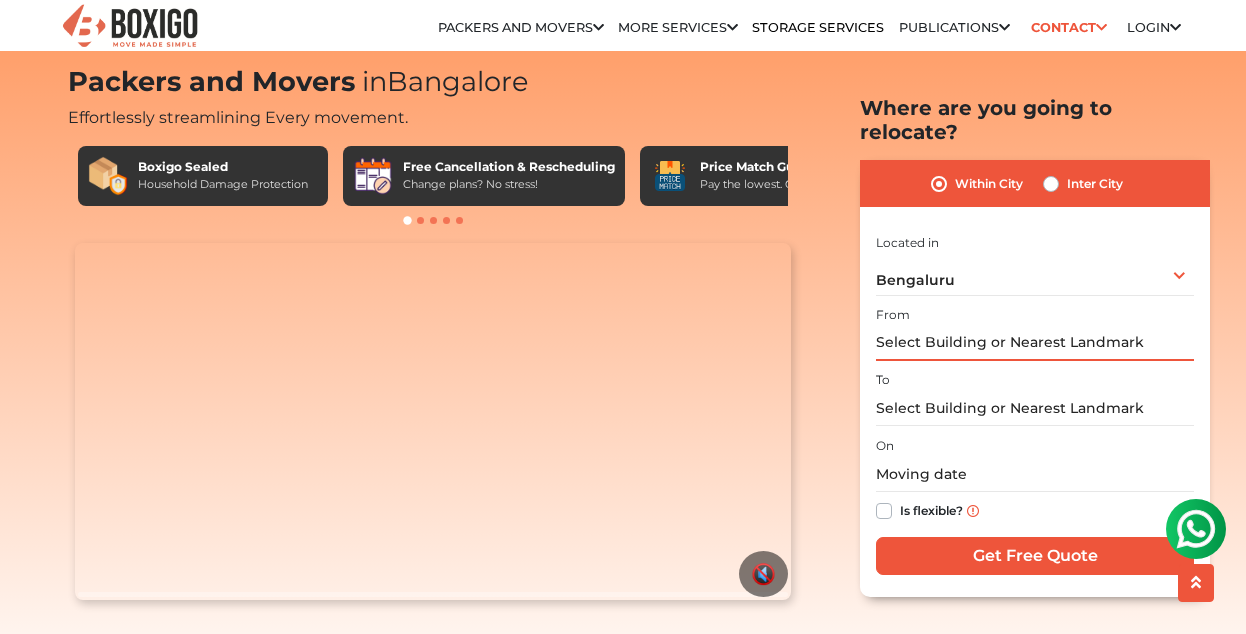 click at bounding box center (1035, 343) 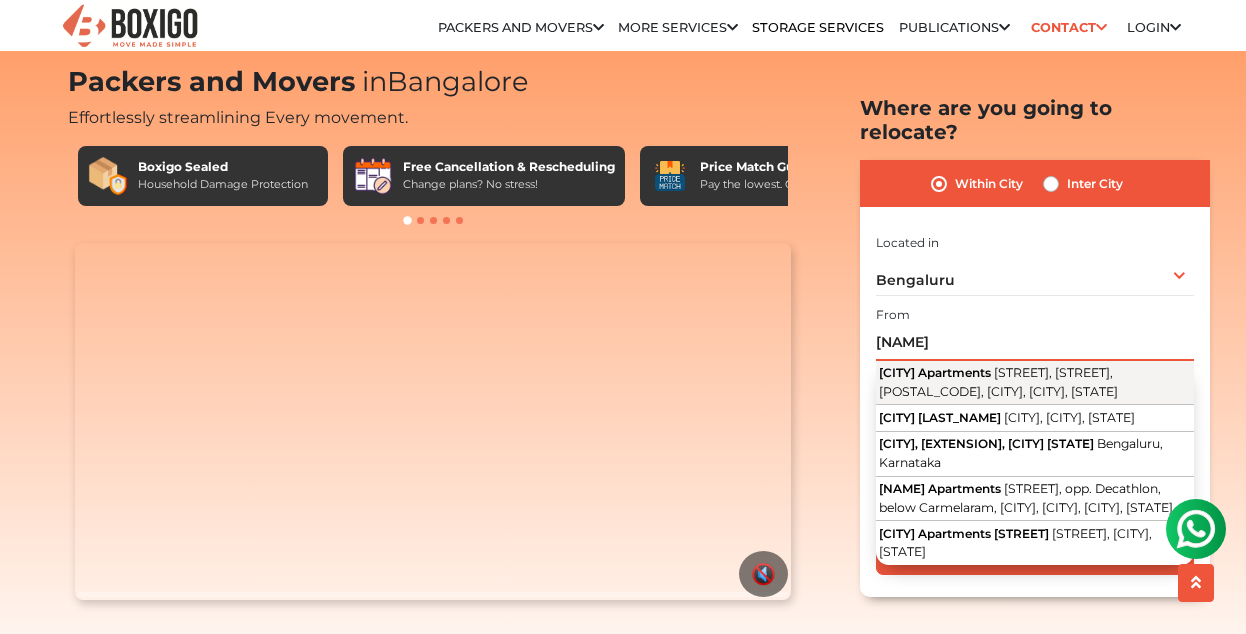 type on "[NAME]" 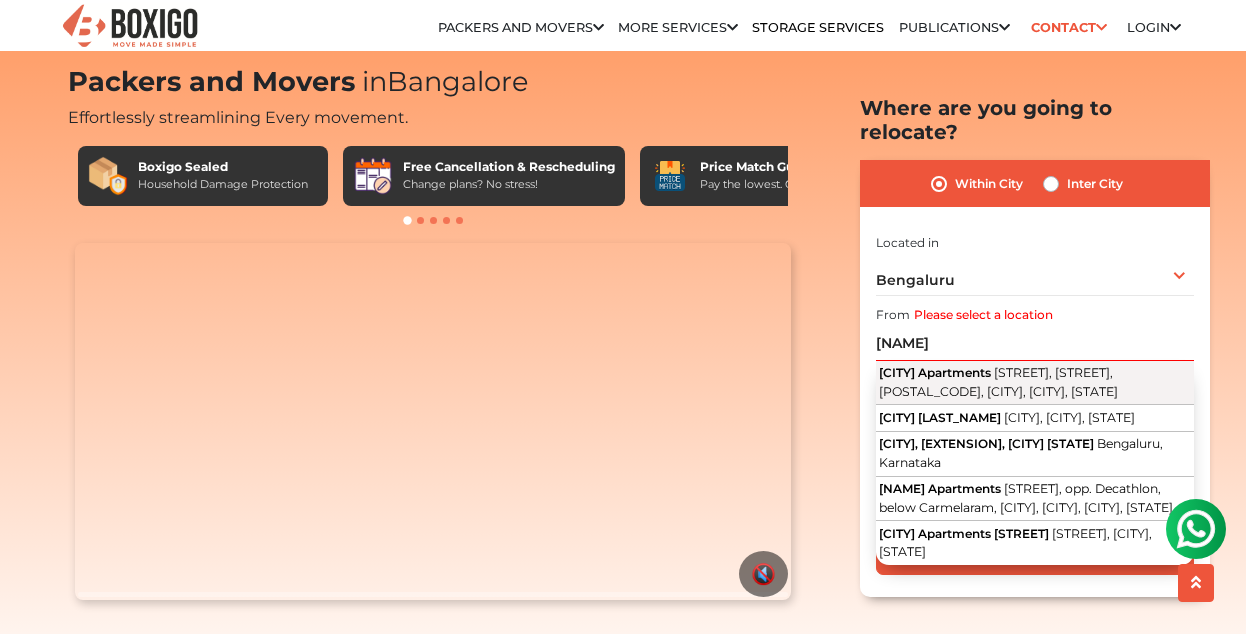 click on "[STREET], [STREET], [POSTAL_CODE], [CITY], [CITY], [STATE]" at bounding box center [998, 382] 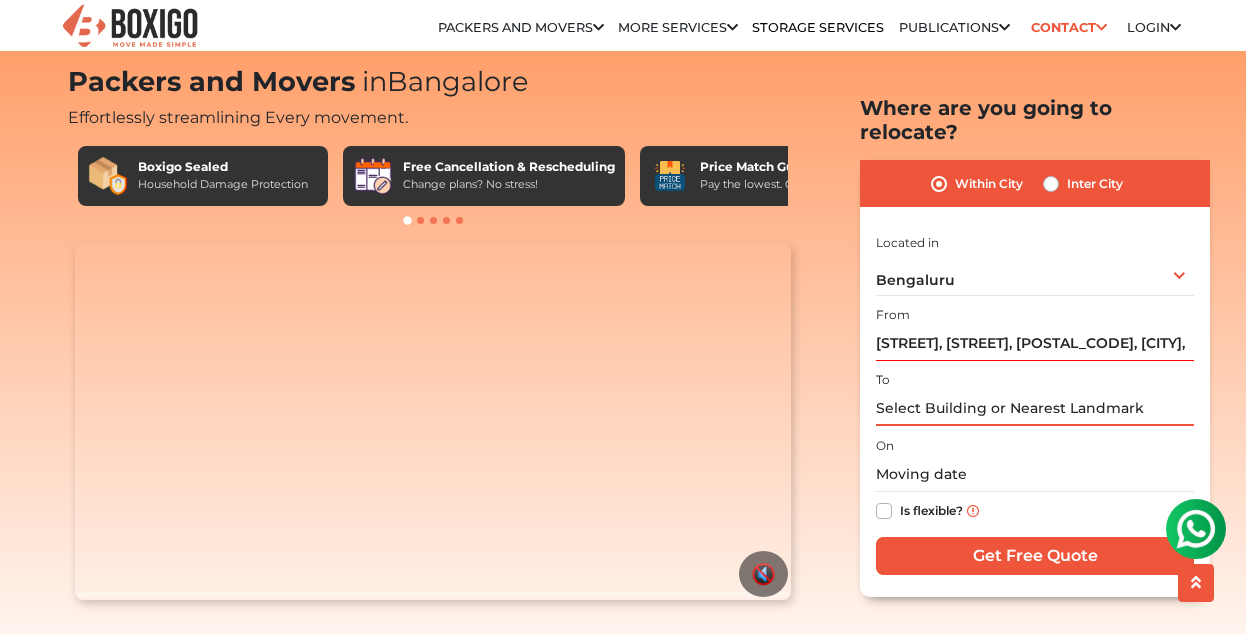 click at bounding box center (1035, 408) 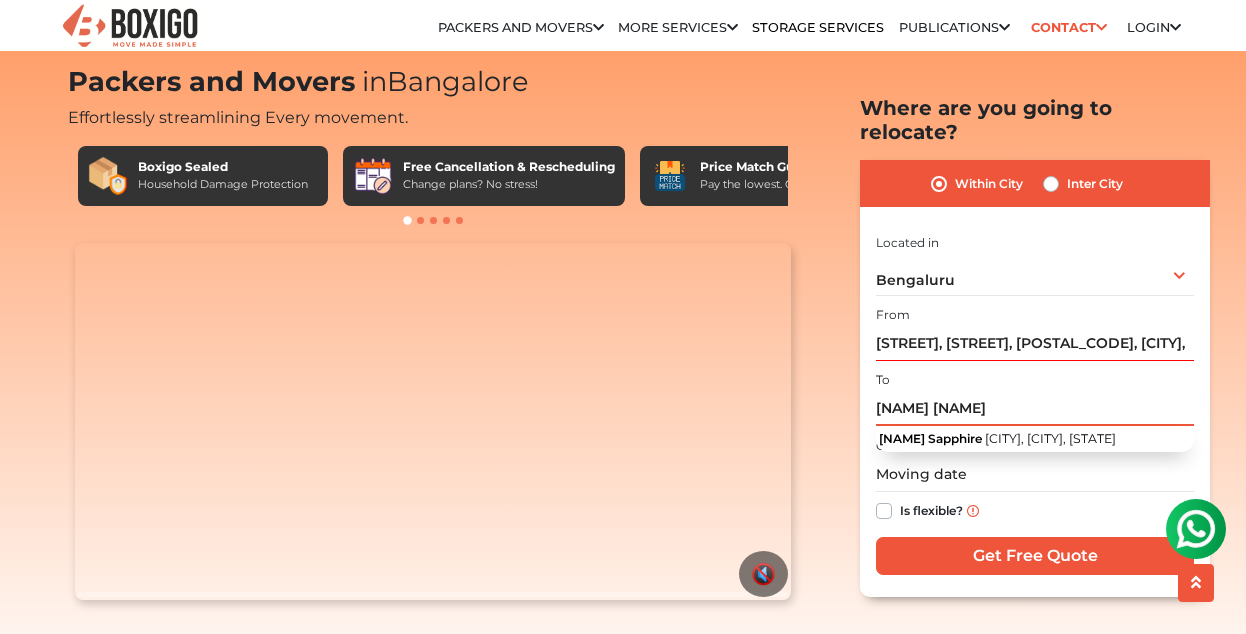 type on "[NAME] [NAME]" 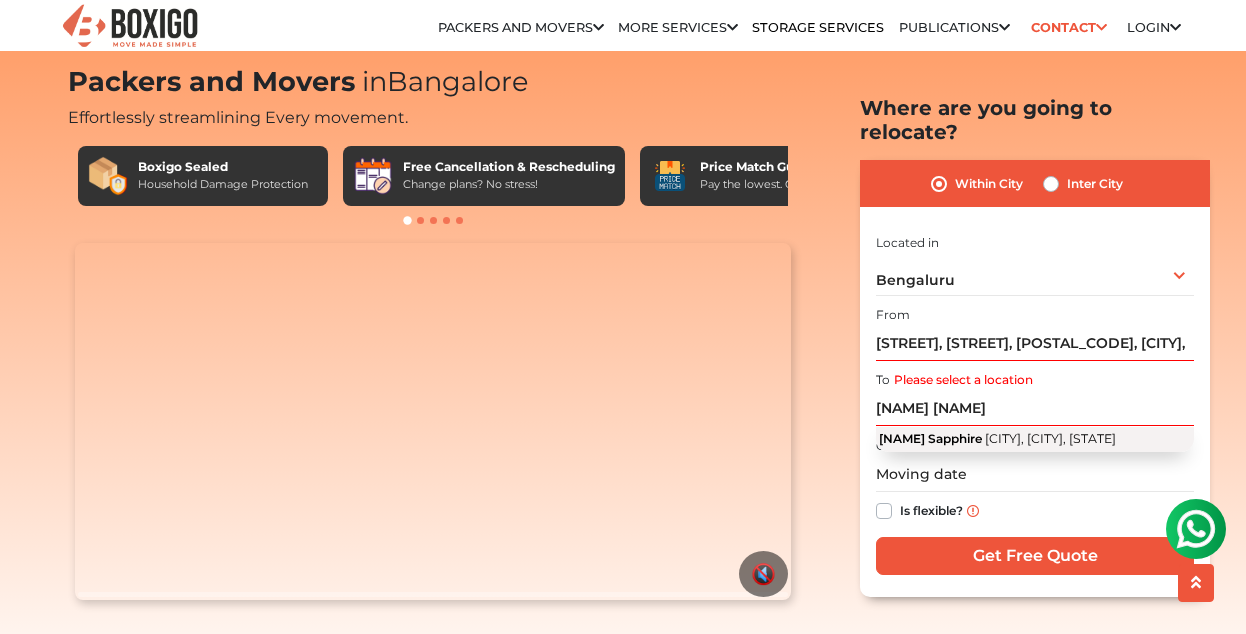 drag, startPoint x: 964, startPoint y: 388, endPoint x: 1085, endPoint y: 425, distance: 126.53063 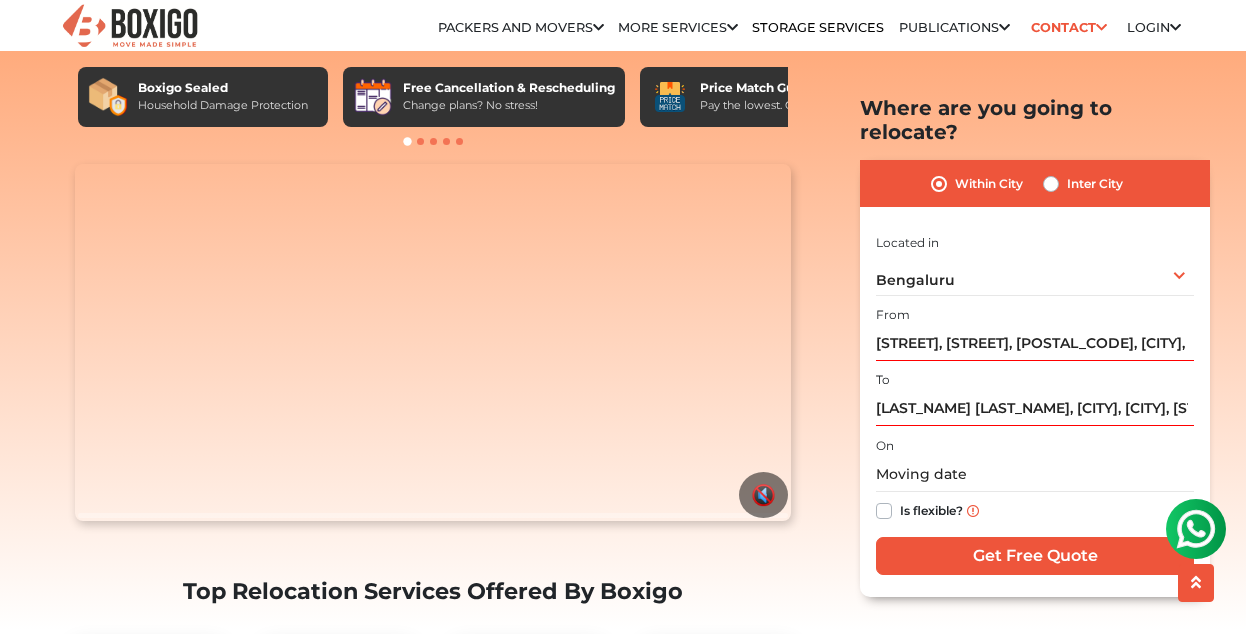 scroll, scrollTop: 128, scrollLeft: 0, axis: vertical 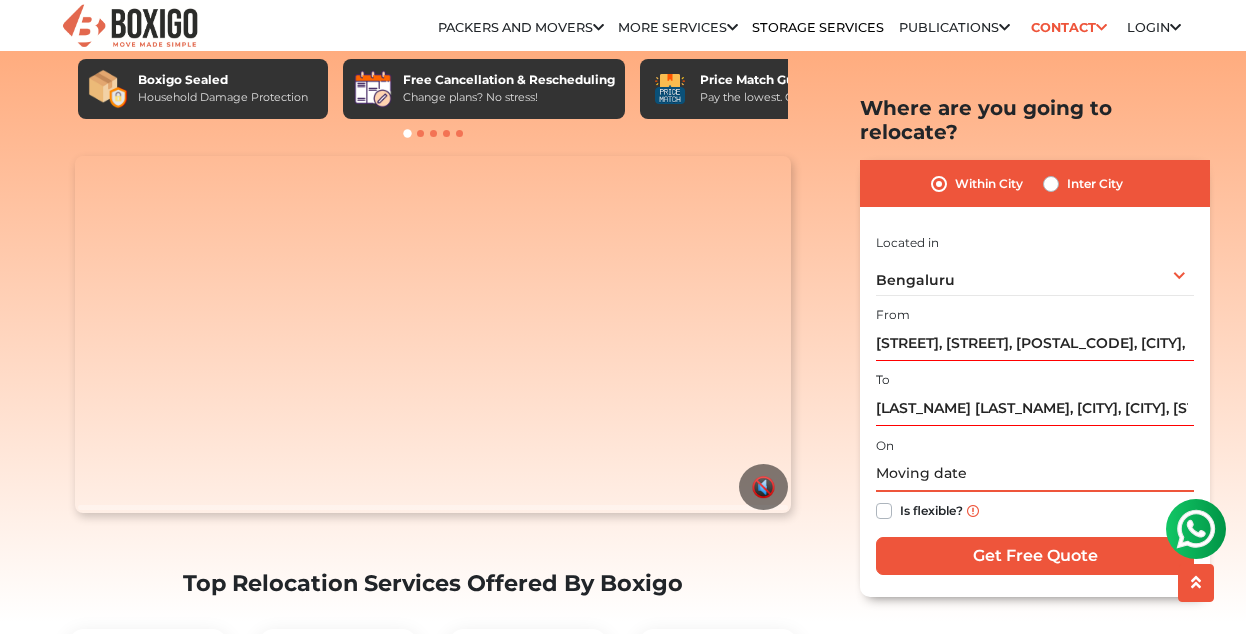 click at bounding box center [1035, 474] 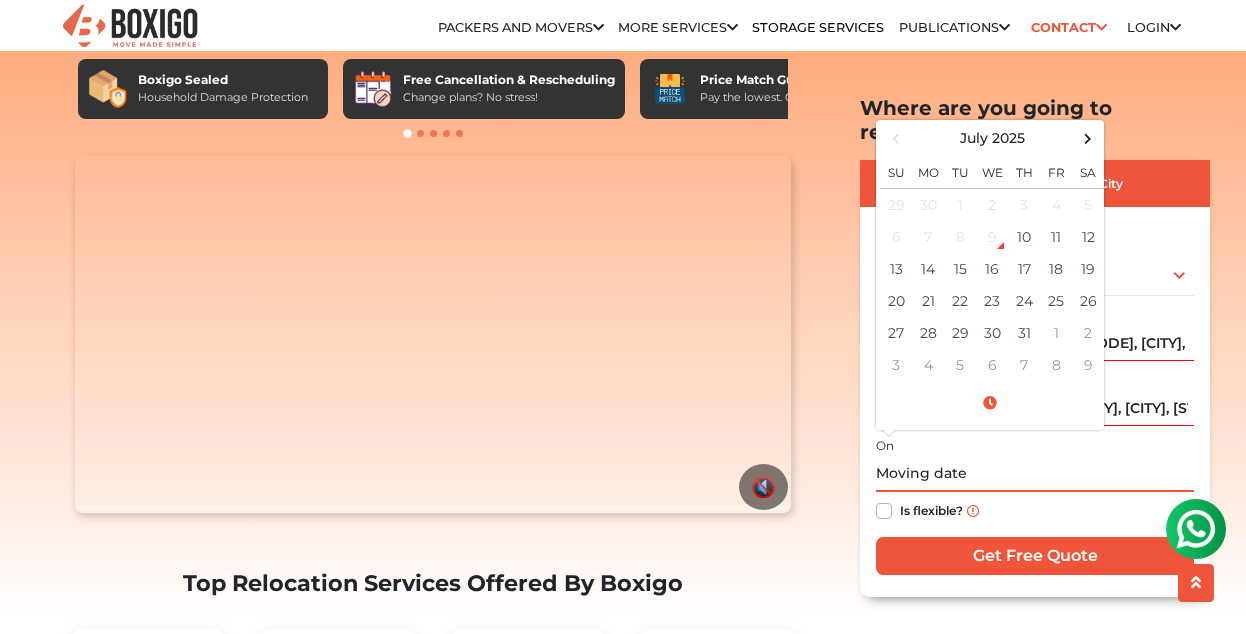 click at bounding box center [1035, 474] 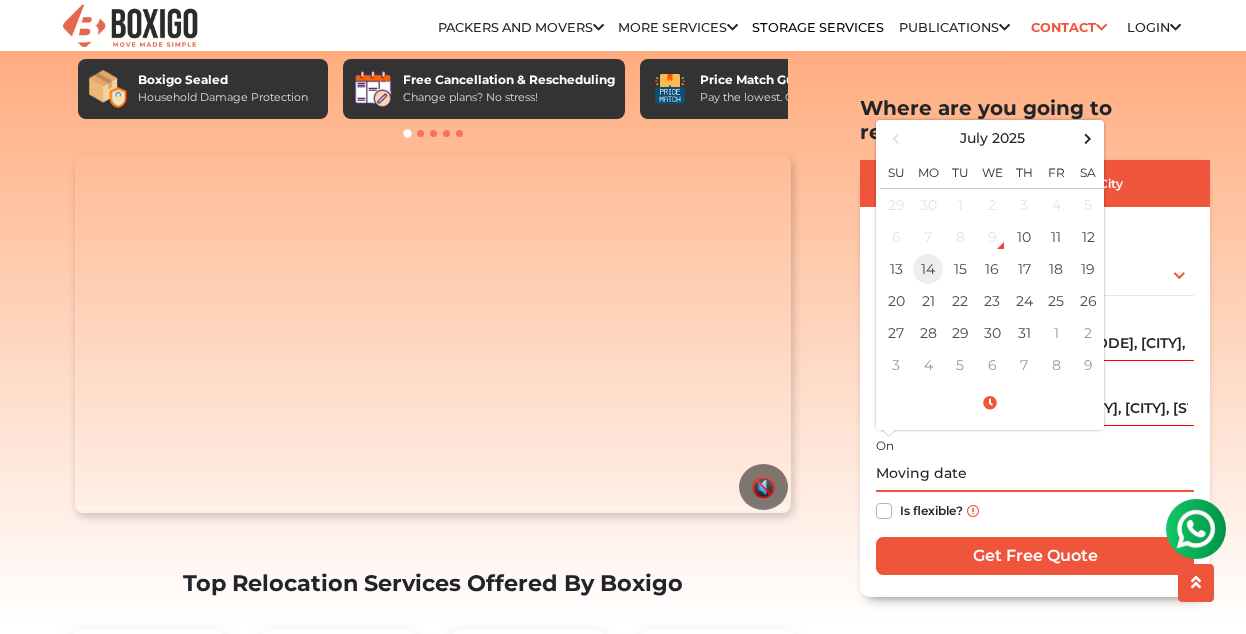 click on "14" at bounding box center (928, 204) 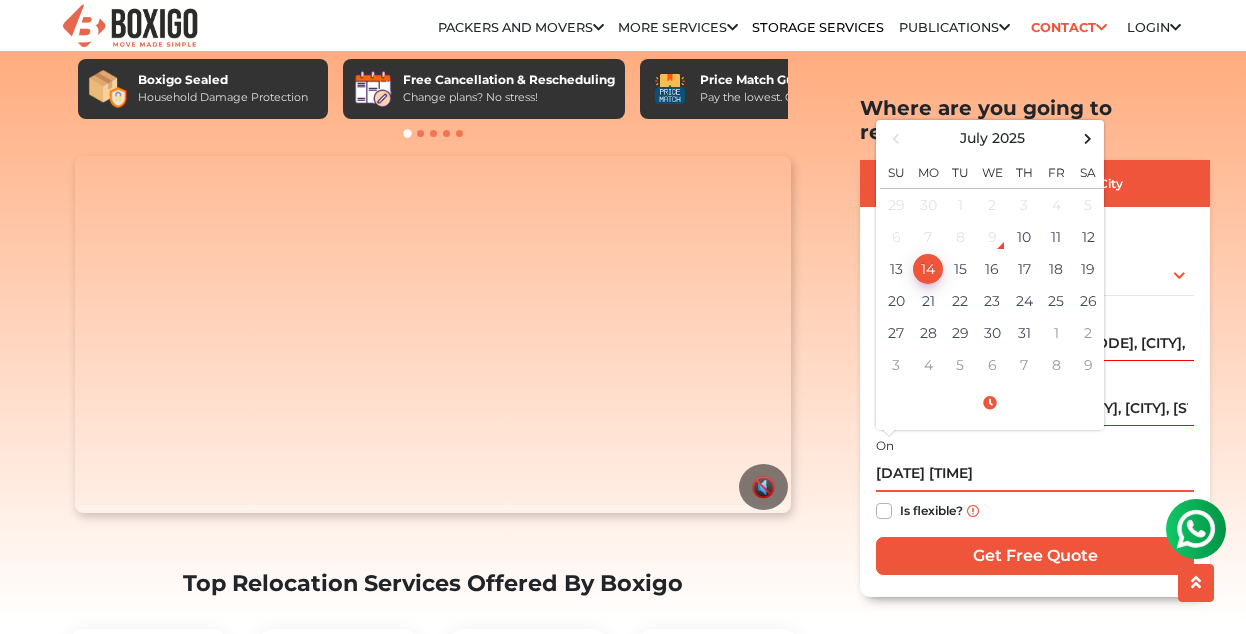 click on "07/14/2025 12:00 AM" at bounding box center [1035, 474] 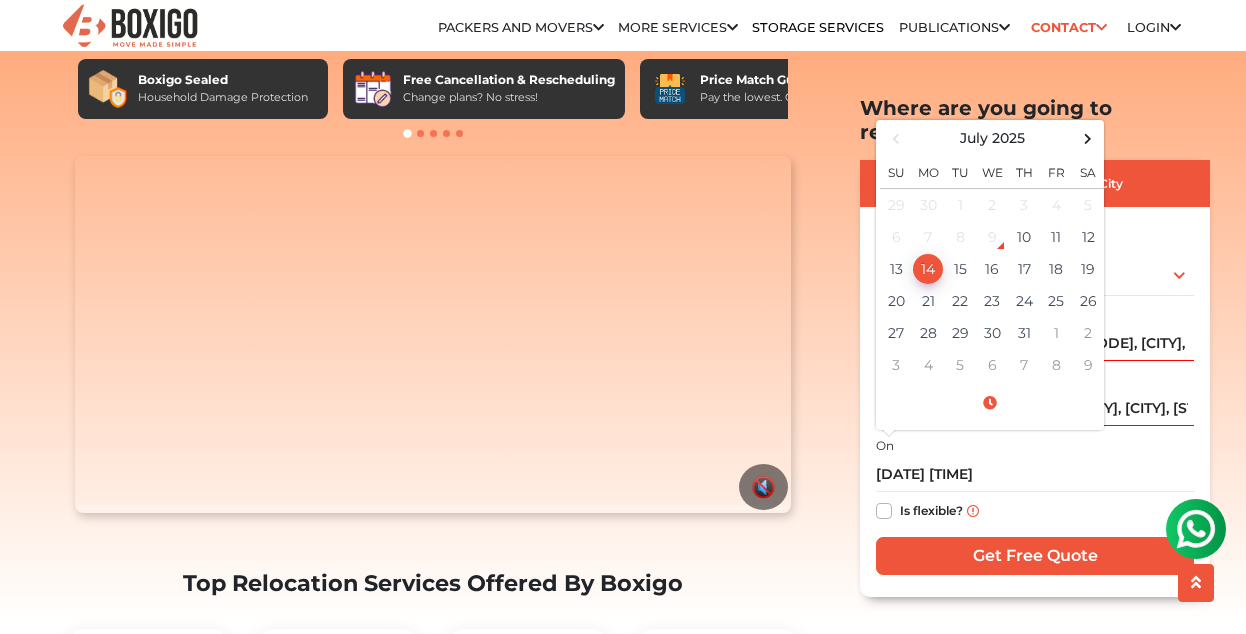 click on "Home
Packers and Movers
Bangalore
Packers and Movers      in  Bangalore
Effortlessly streamlining Every movement.
Boxigo Sealed
Household Damage Protection
Free Cancellation & Rescheduling
Change plans? No stress!
No Hidden Costs" at bounding box center [623, 4504] 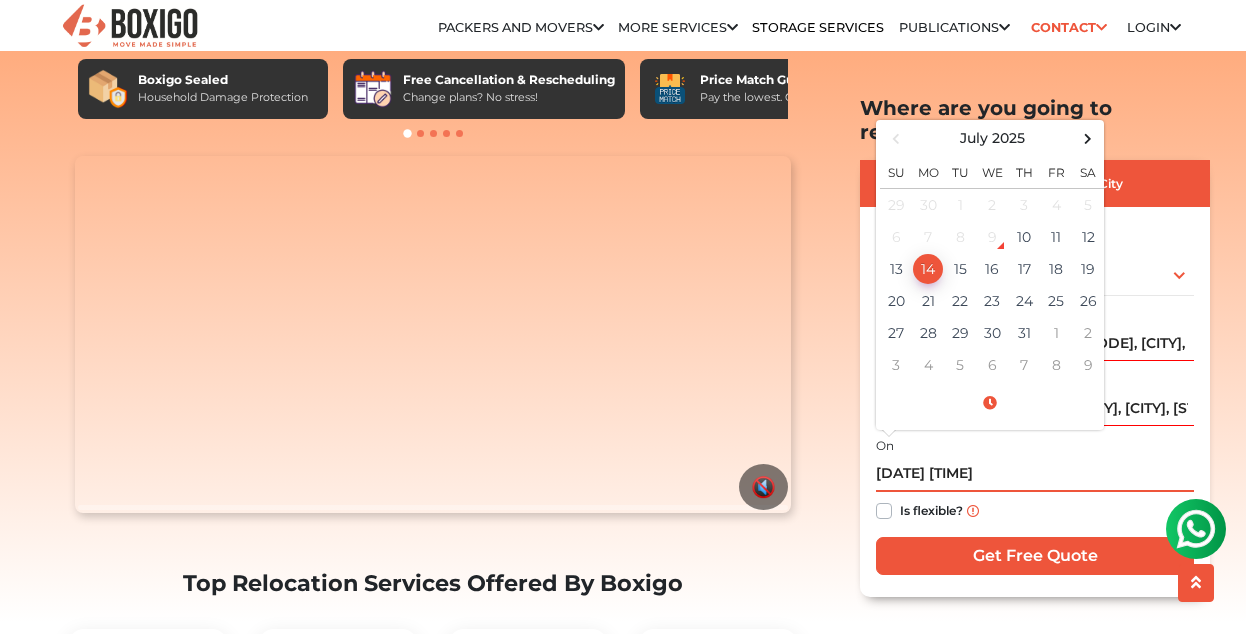 click on "07/14/2025 12:00 AM" at bounding box center (1035, 474) 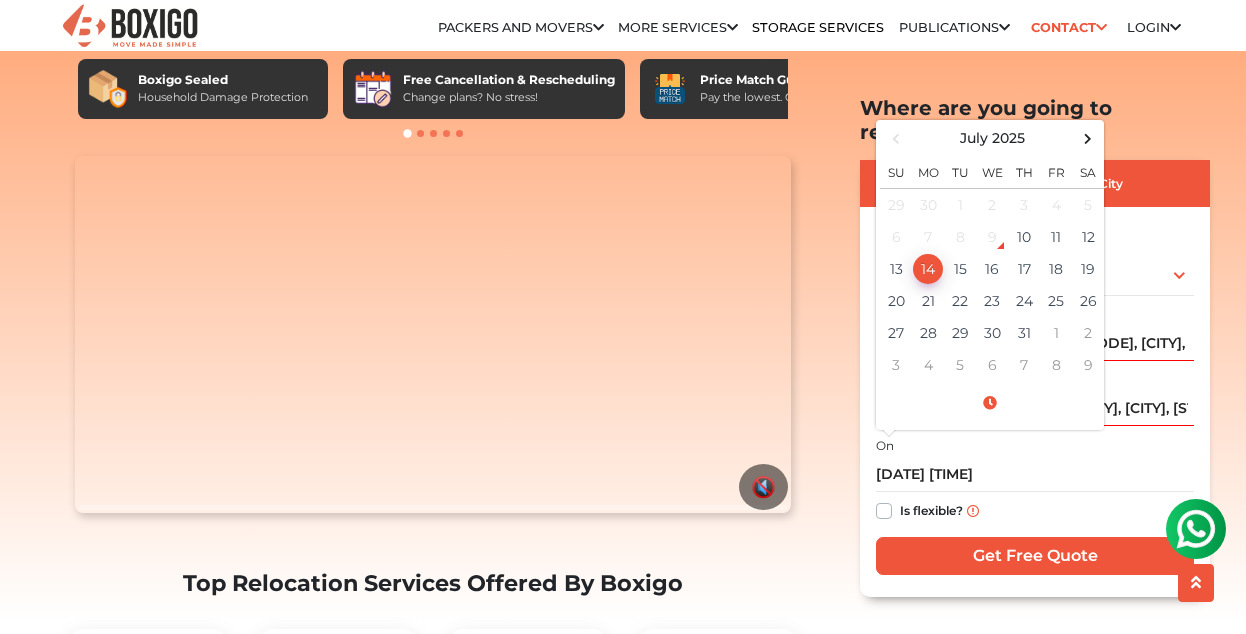 click on "Is flexible?" at bounding box center (1035, 511) 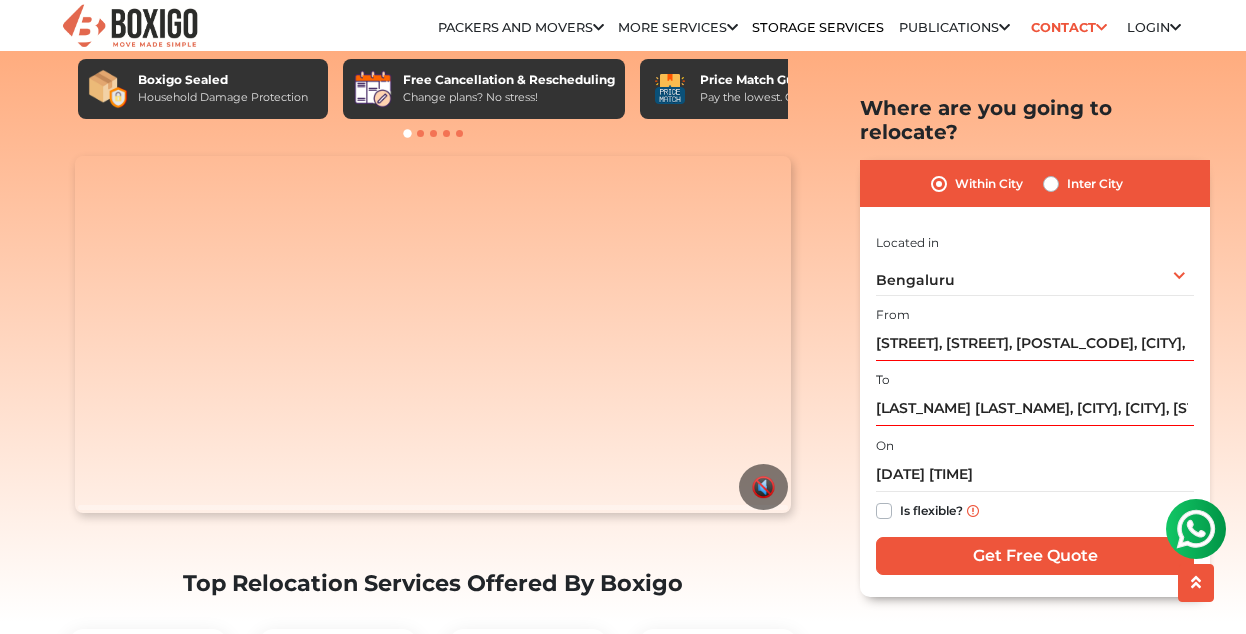 click on "Get Free Quote" at bounding box center [1035, 556] 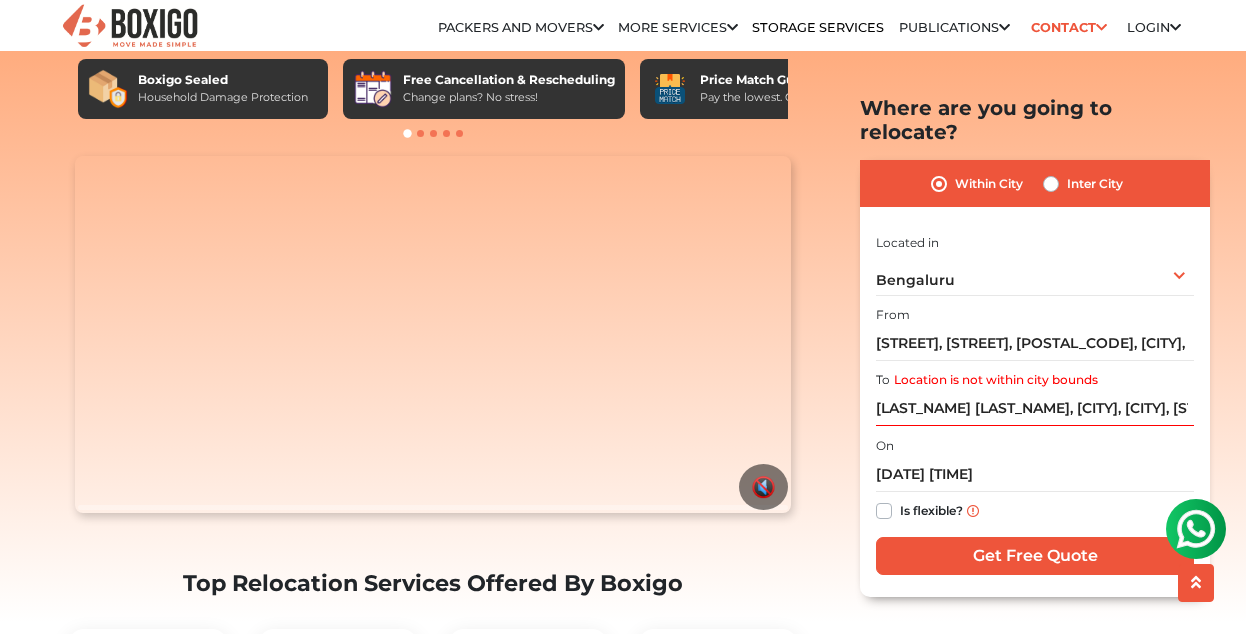 click on "Inter City" at bounding box center [1095, 184] 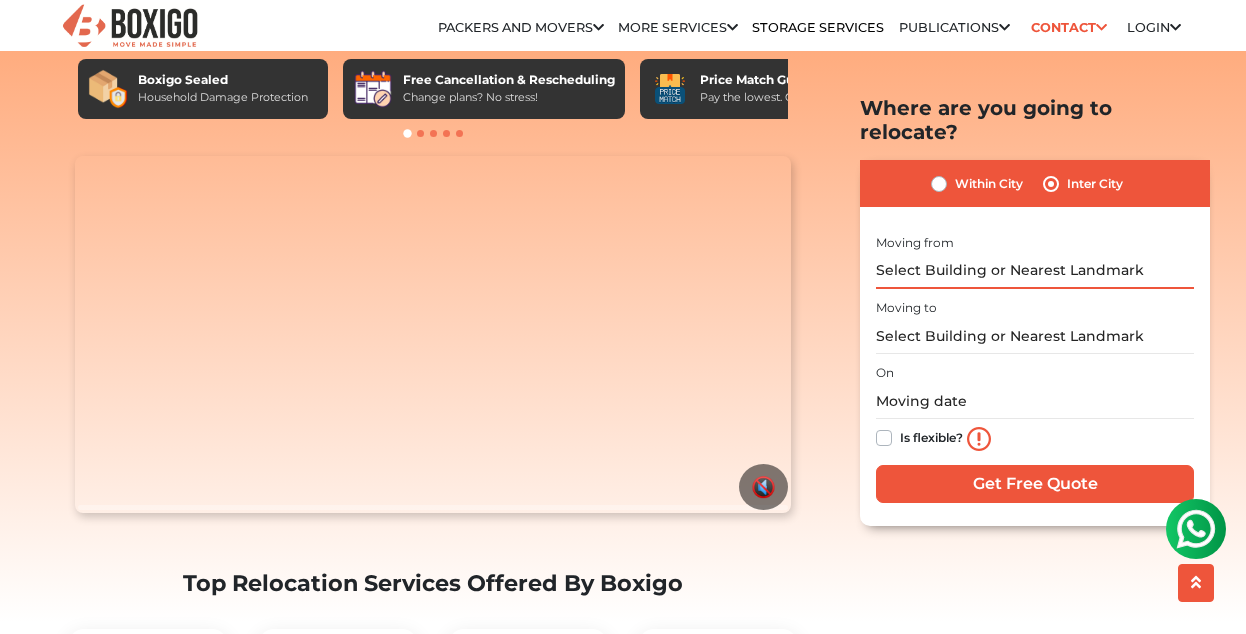 click at bounding box center [1035, 270] 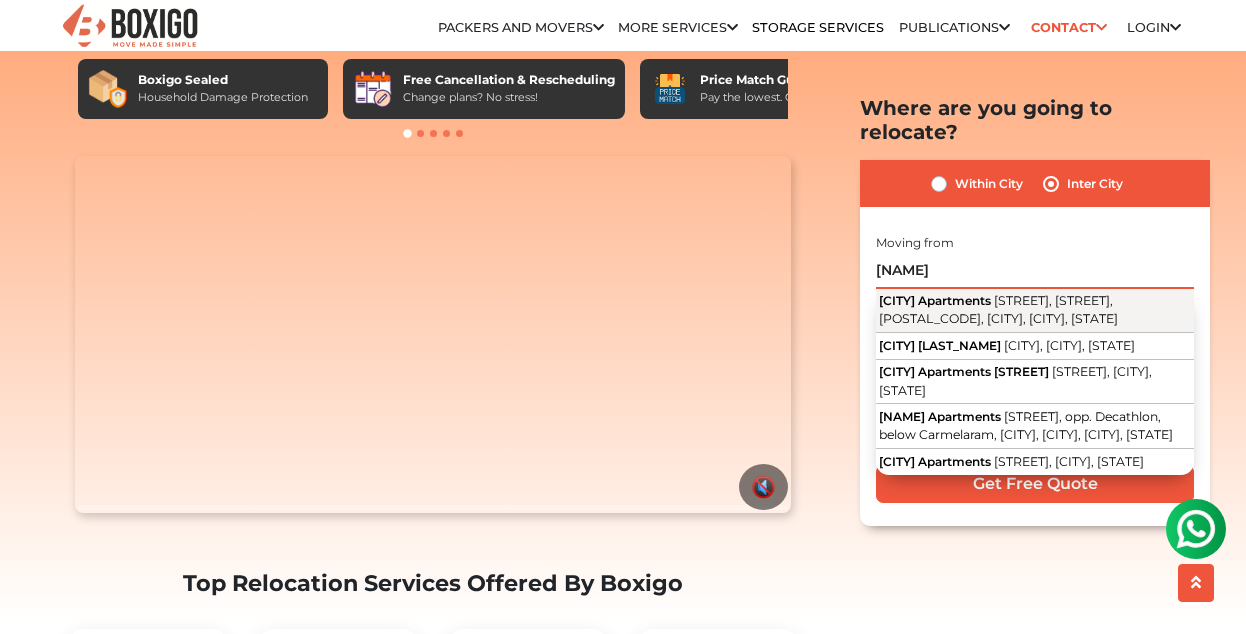 type on "[FIRST]" 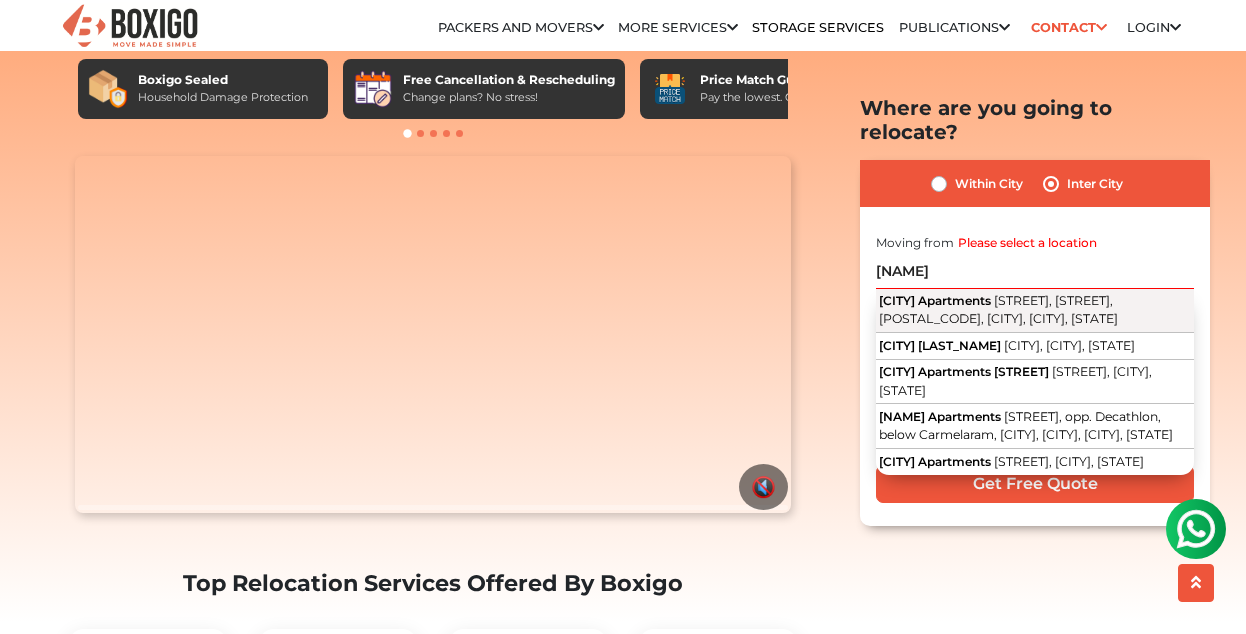 drag, startPoint x: 966, startPoint y: 276, endPoint x: 1072, endPoint y: 290, distance: 106.92053 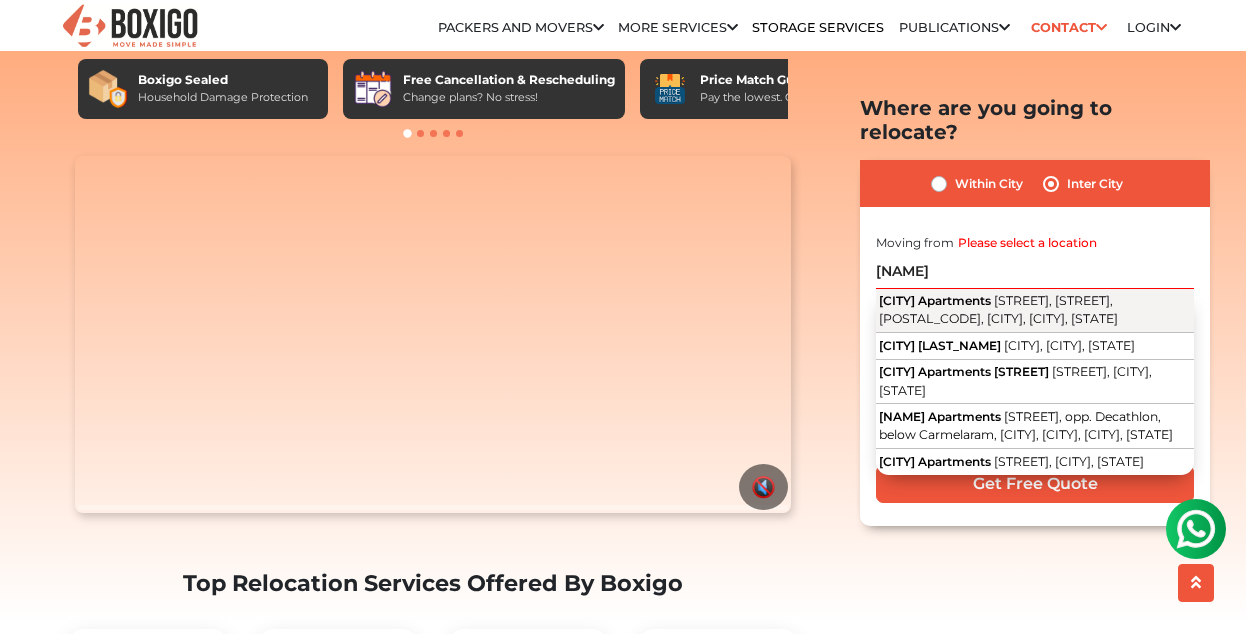 click on "[STREET], [STREET], [CITY], [CITY], [STATE]" at bounding box center (998, 310) 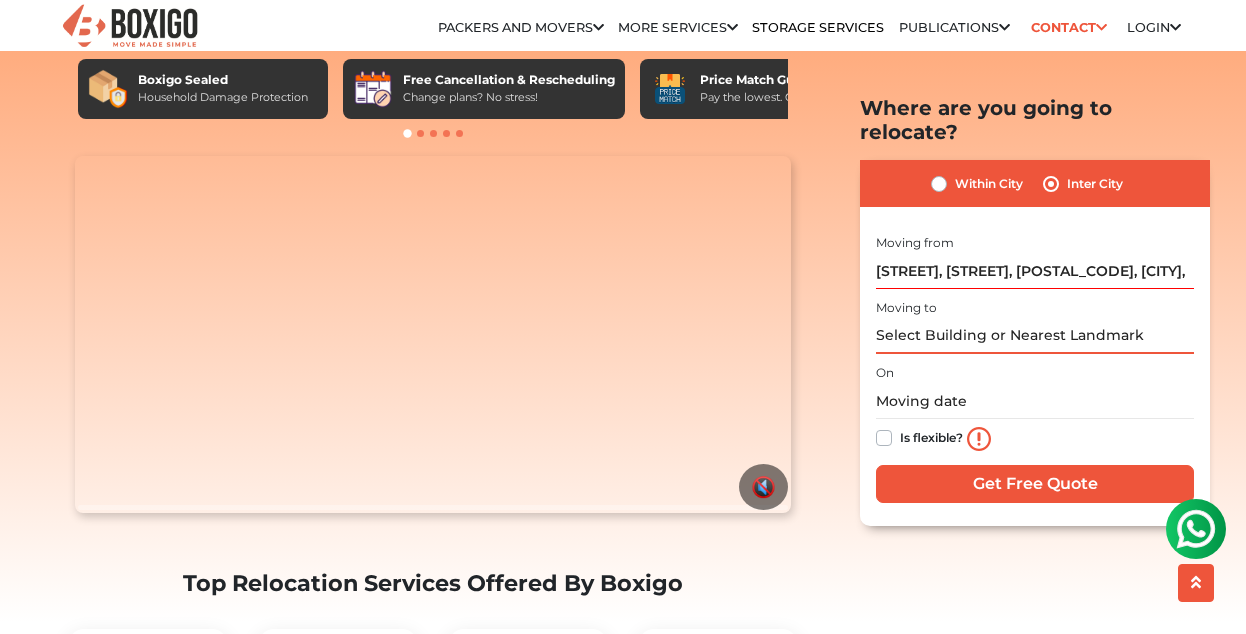 click at bounding box center [1035, 336] 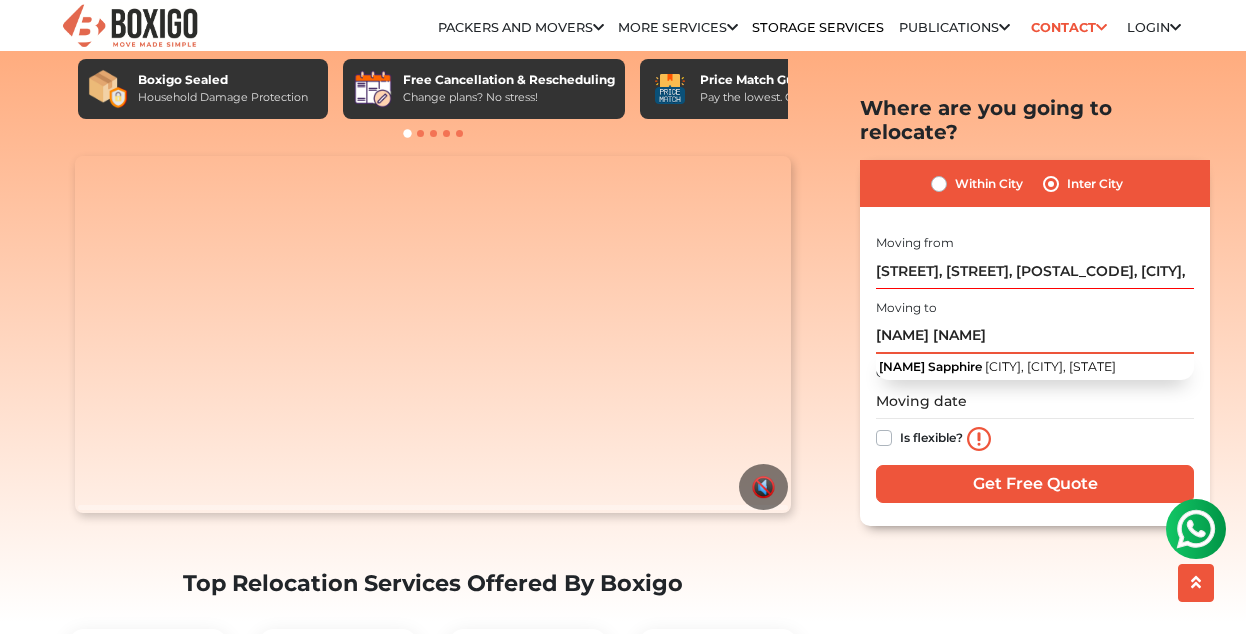 type on "sayba Sachi" 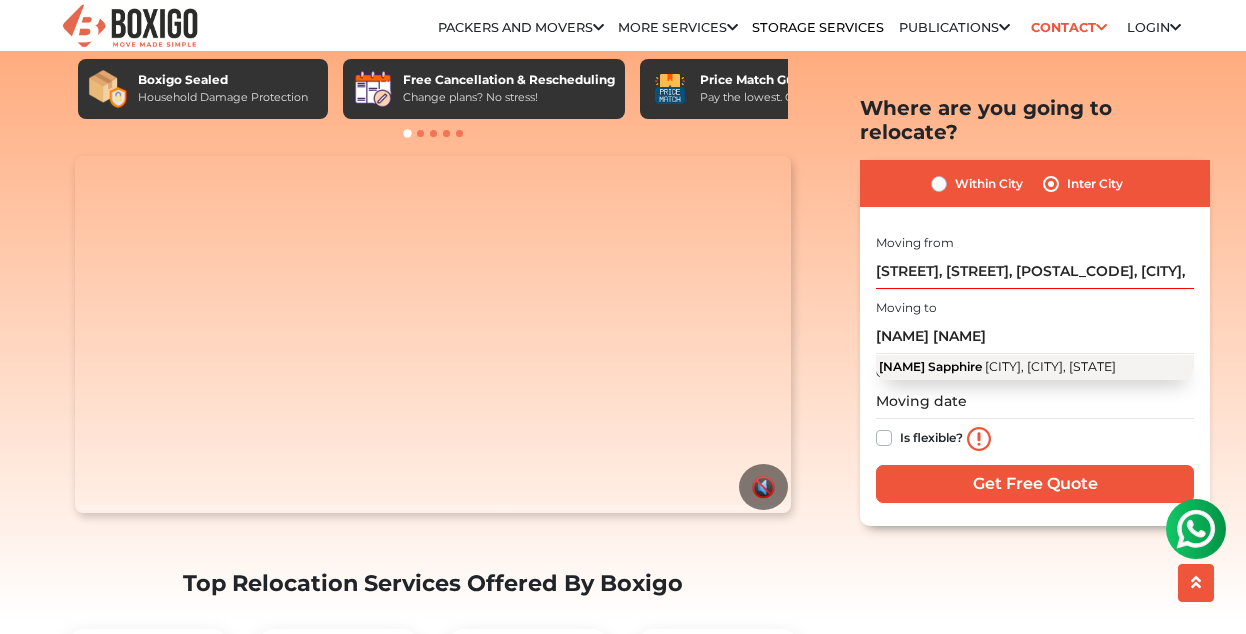 drag, startPoint x: 966, startPoint y: 316, endPoint x: 1029, endPoint y: 349, distance: 71.11962 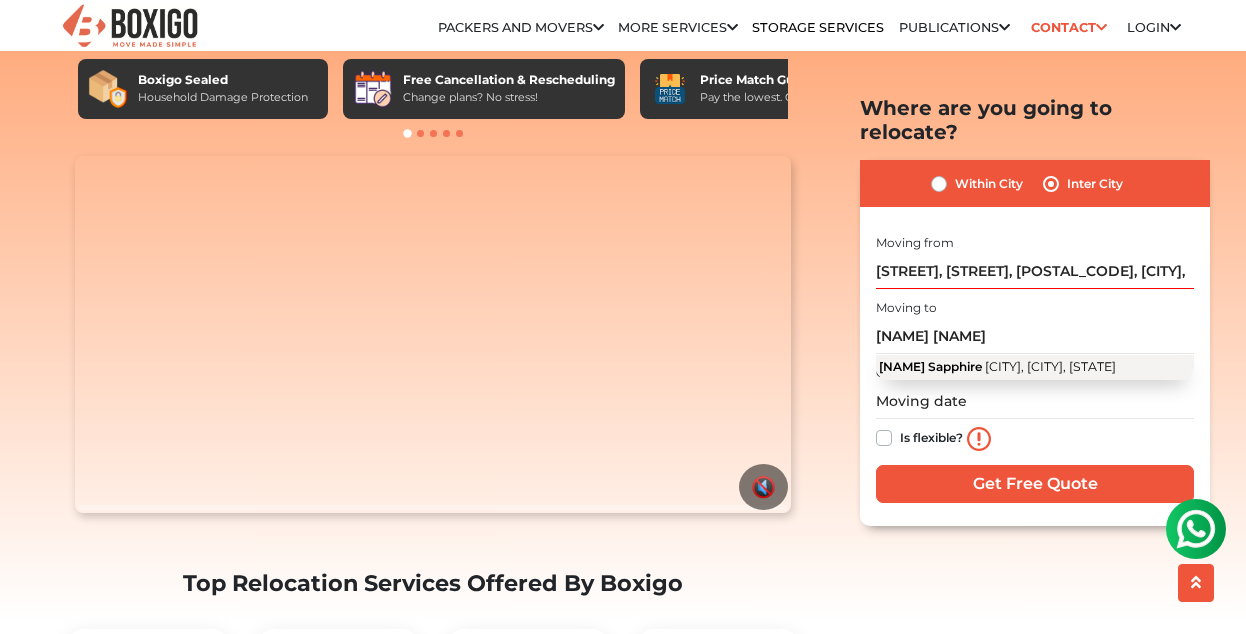 click on "[CITY], [CITY], [CITY], [STATE]" at bounding box center [1050, 366] 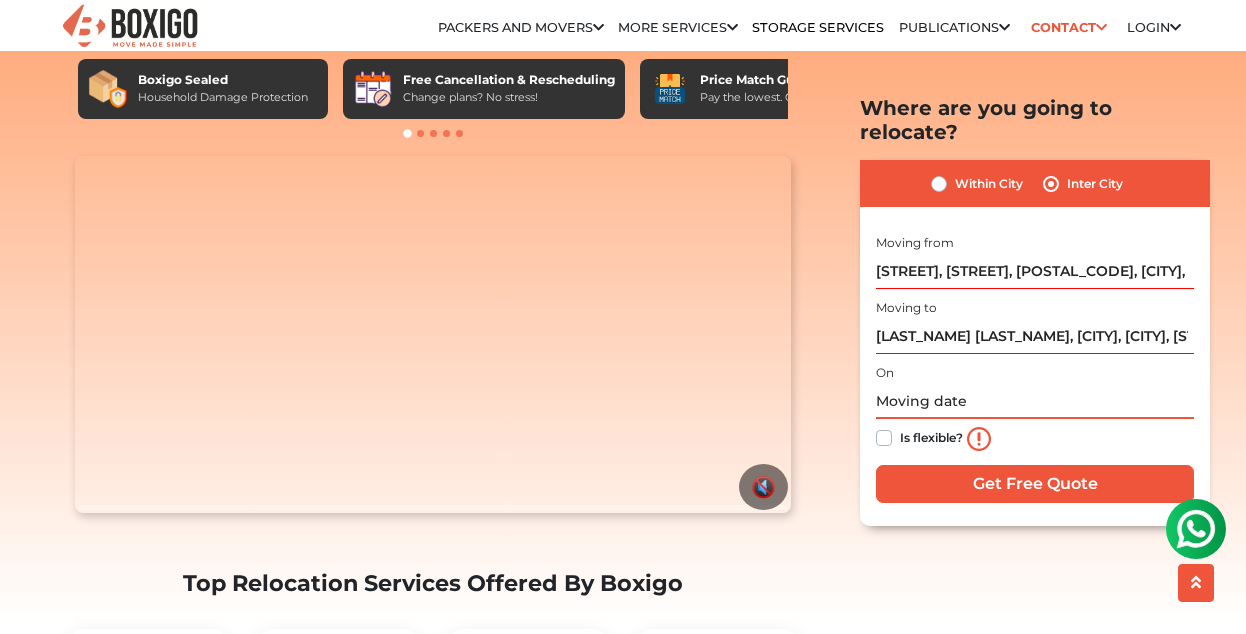 click at bounding box center [1035, 401] 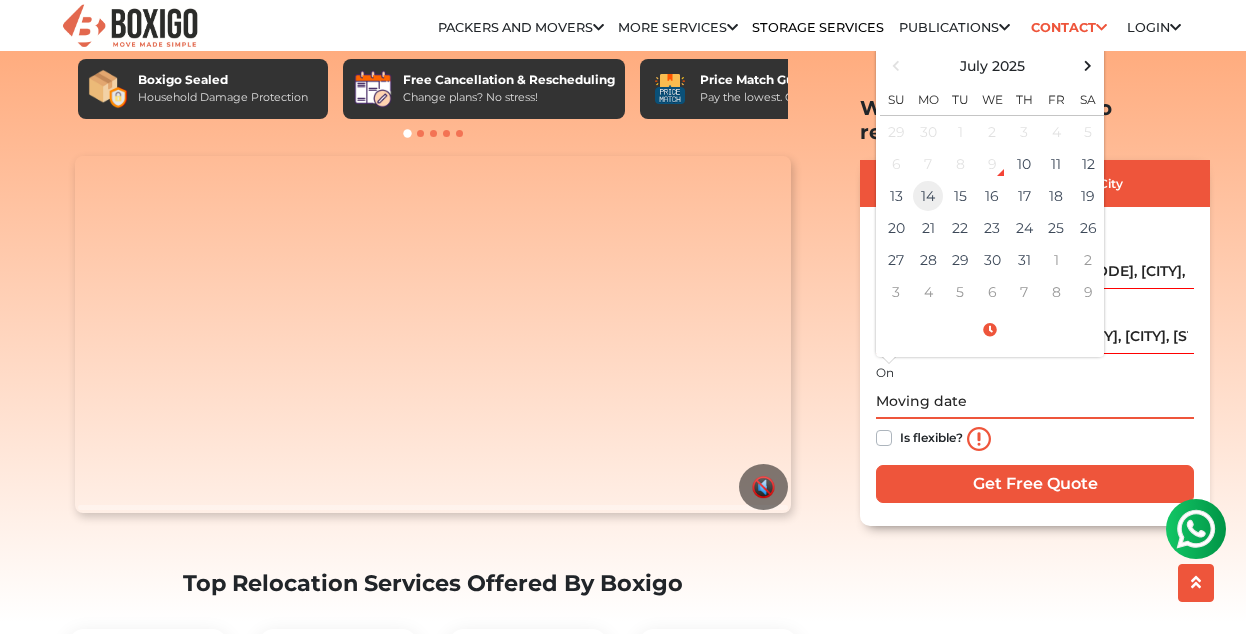 click on "14" at bounding box center [928, 132] 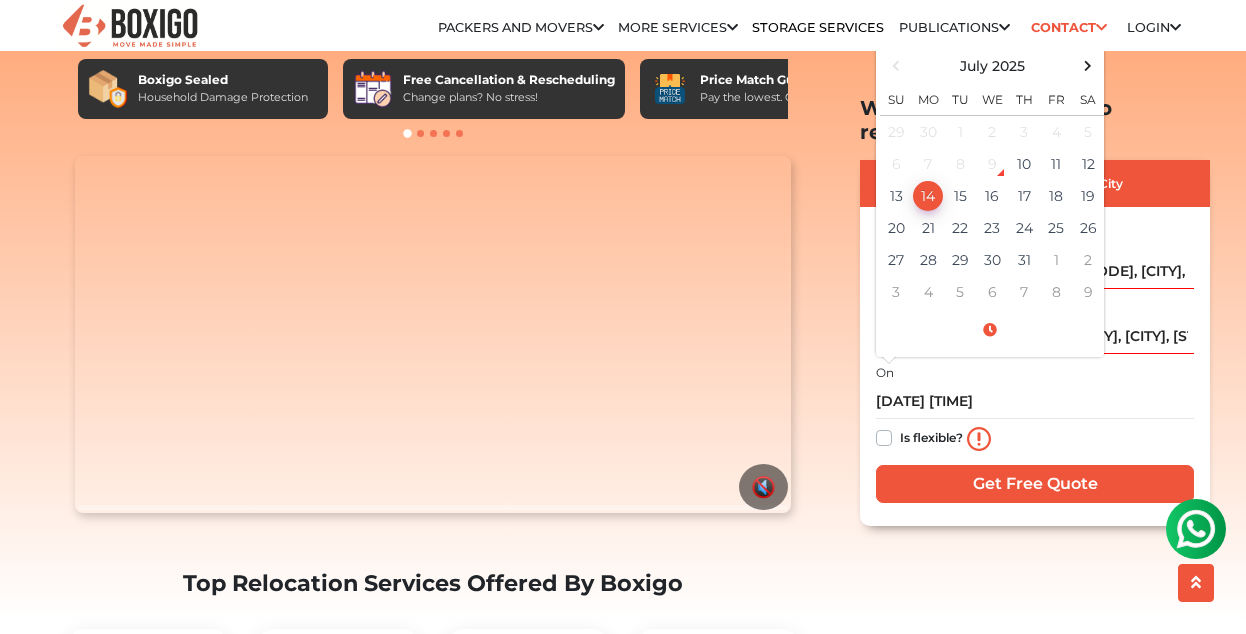 click on "Get Free Quote" at bounding box center [1035, 484] 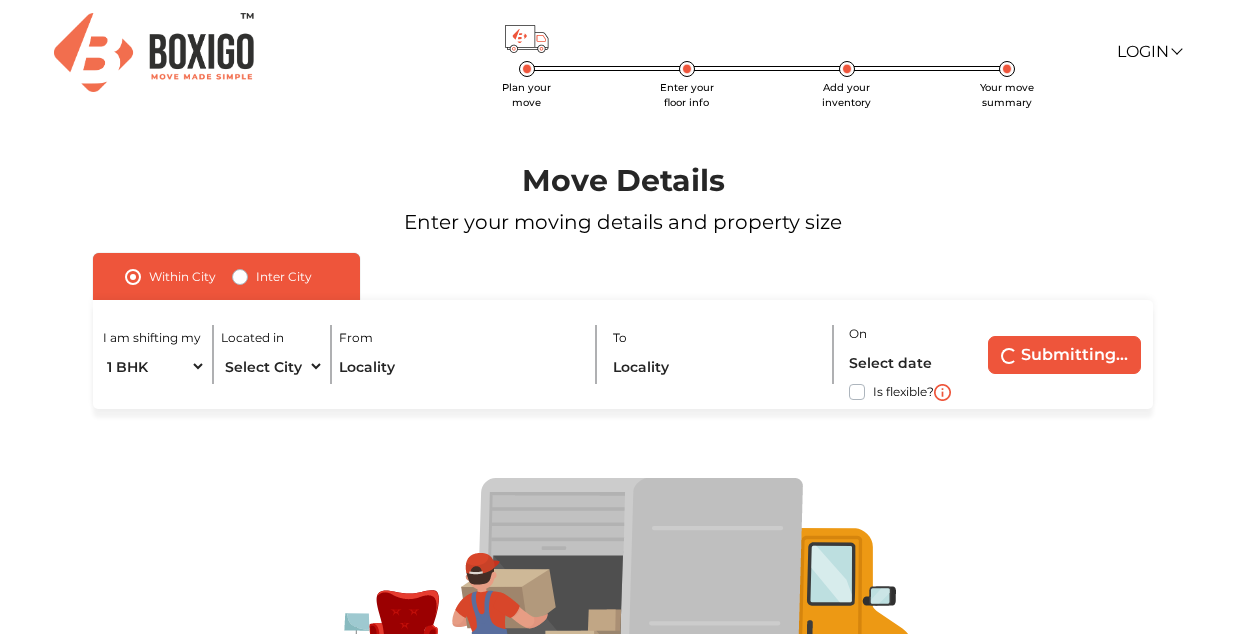 scroll, scrollTop: 0, scrollLeft: 0, axis: both 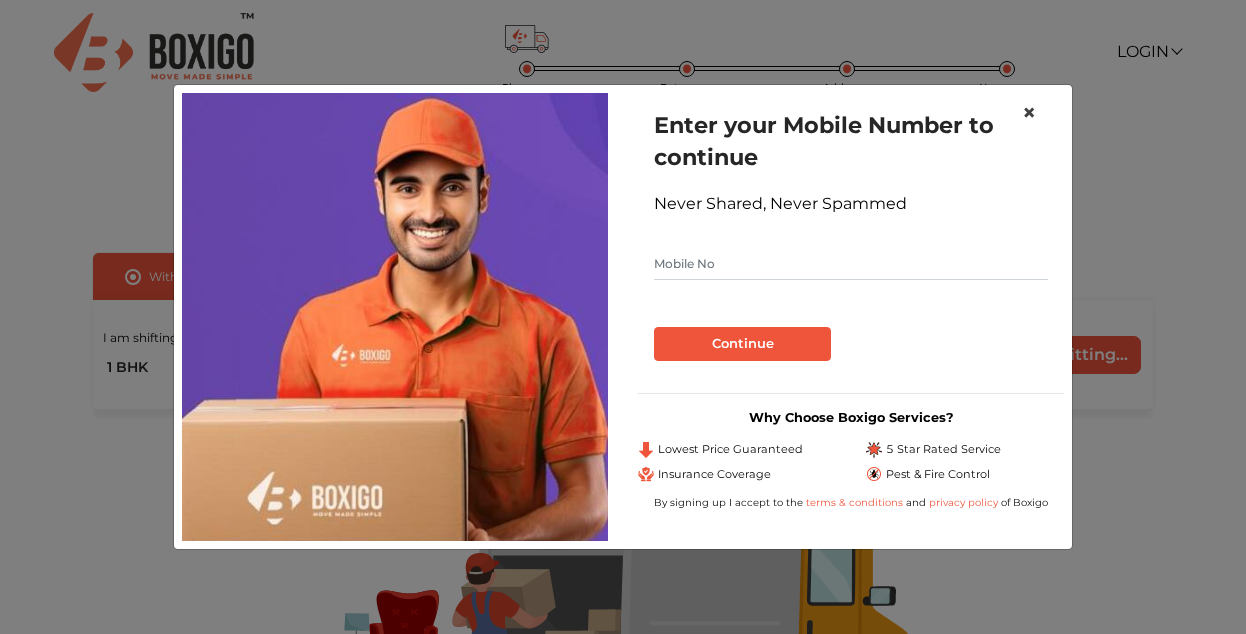 click on "×" at bounding box center (1029, 112) 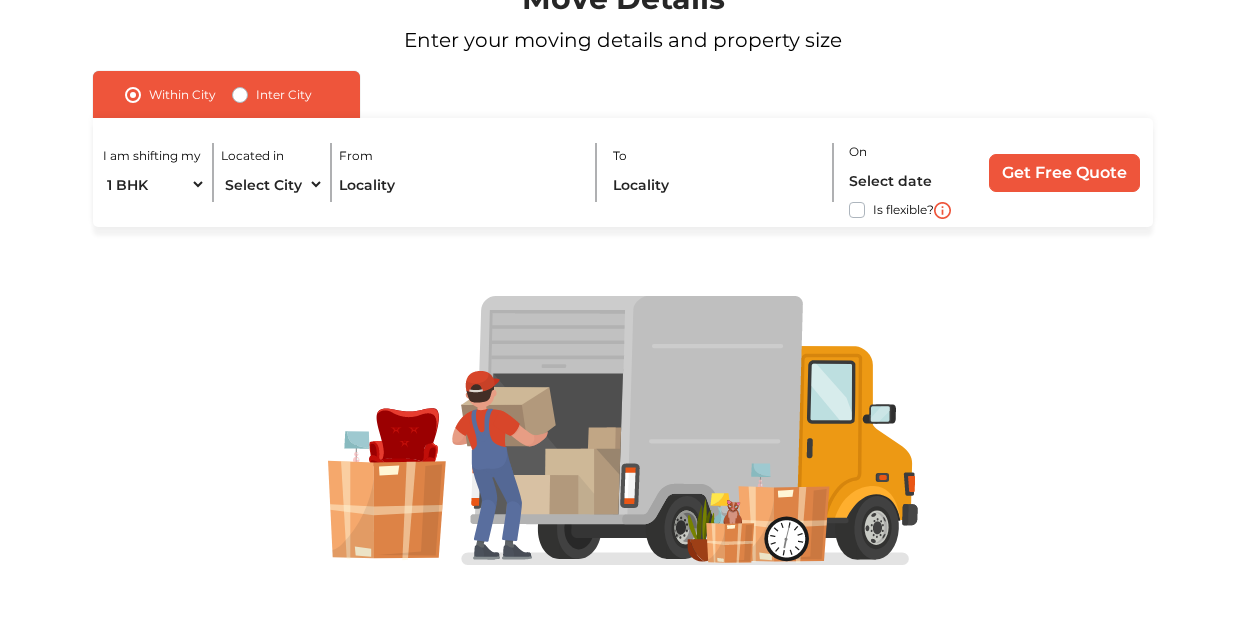 scroll, scrollTop: 182, scrollLeft: 0, axis: vertical 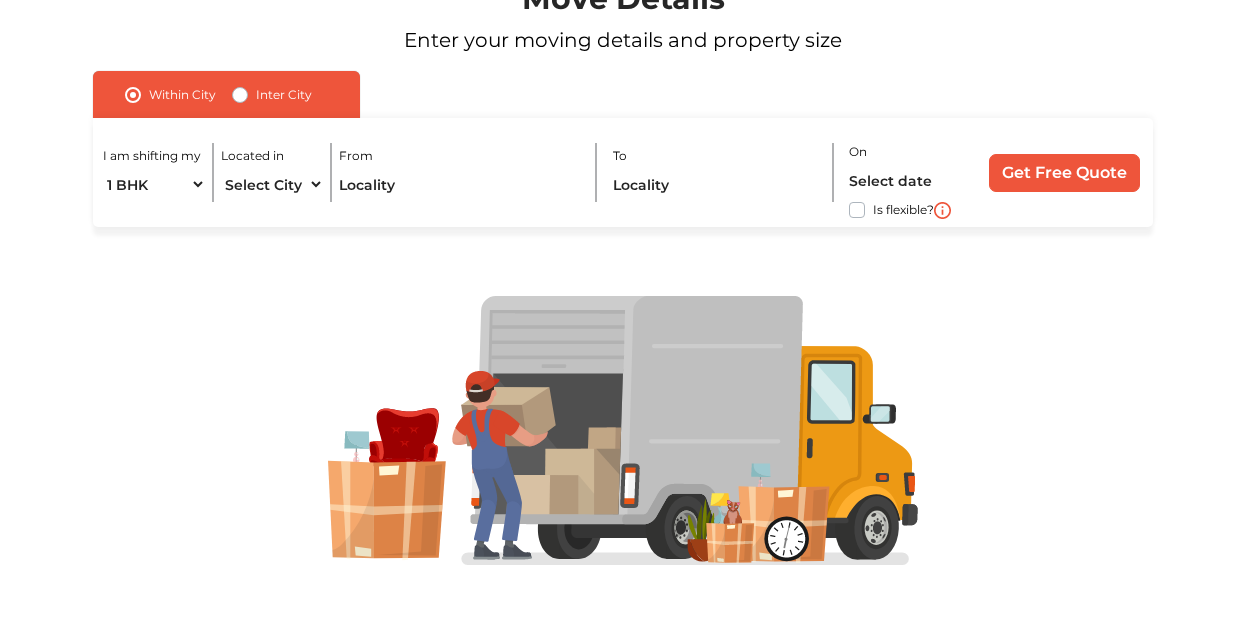 click on "Get Free Quote" at bounding box center (1064, 173) 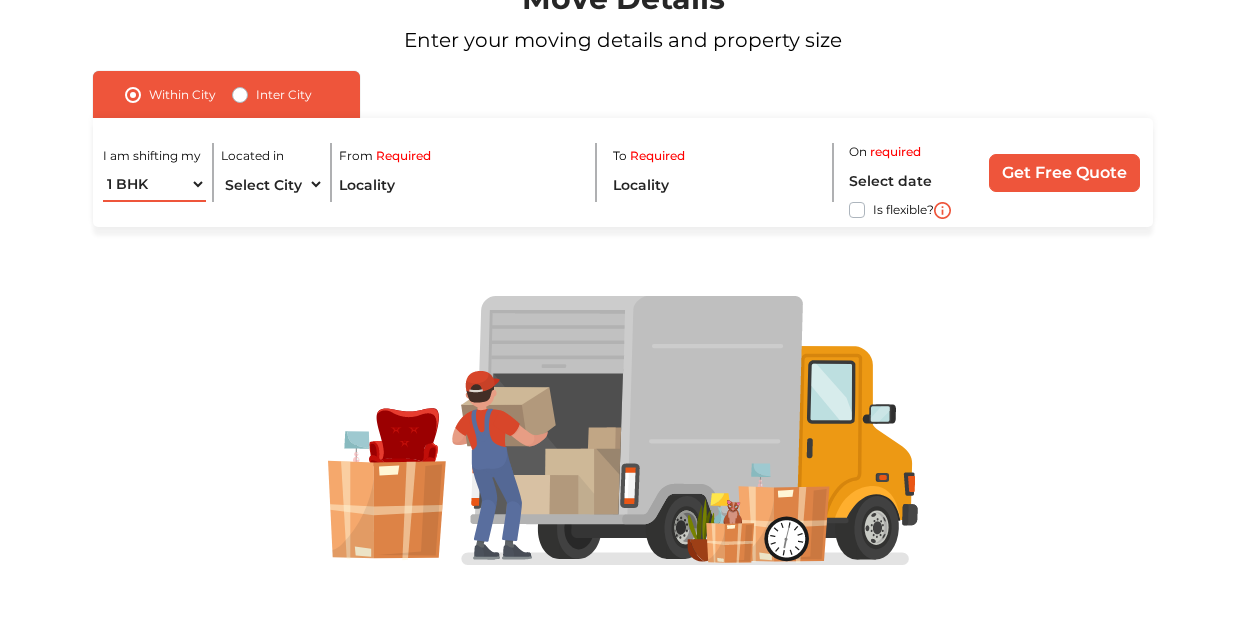 select on "FEW ITEMS" 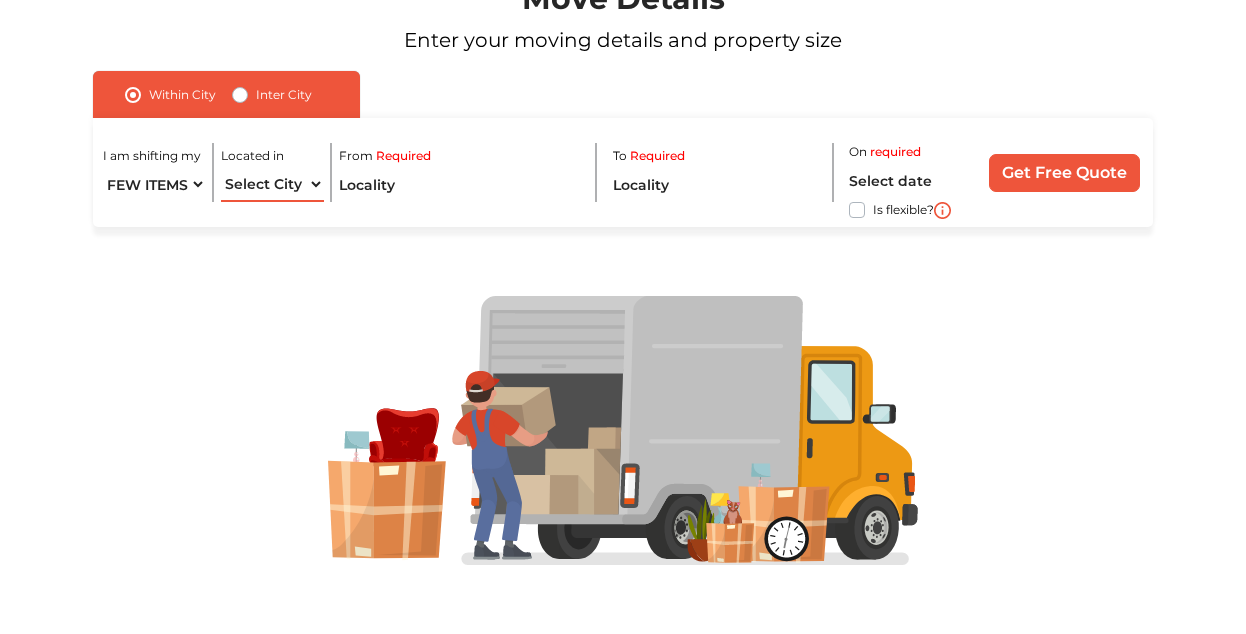 select on "Bangalore" 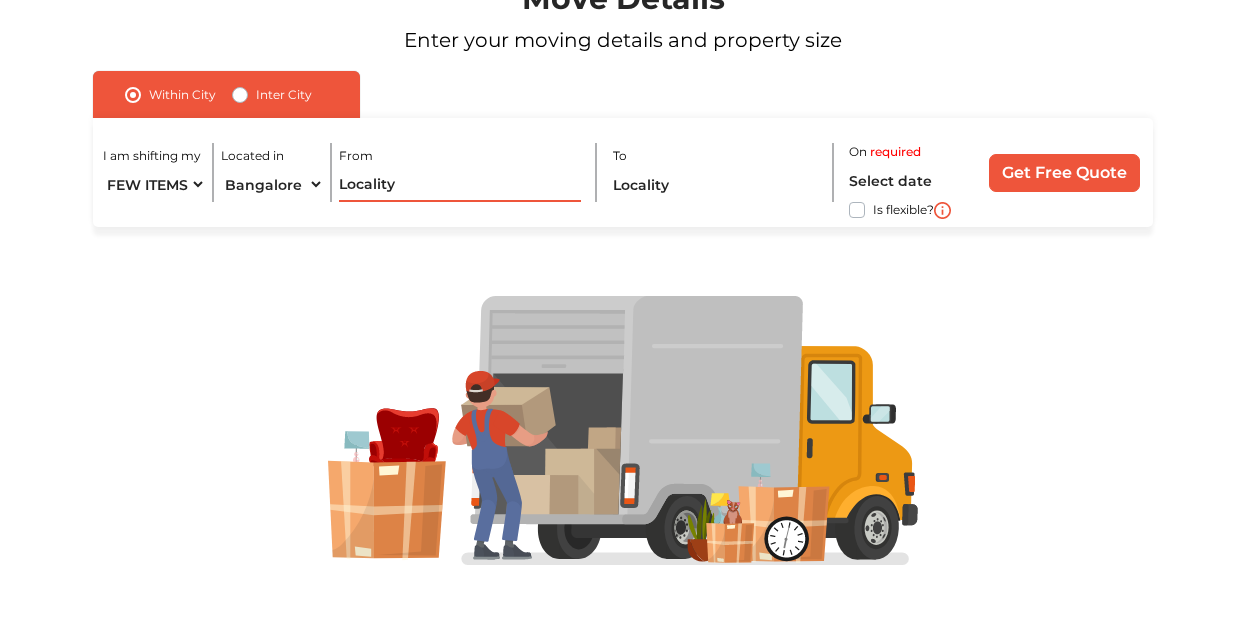 click at bounding box center [460, 184] 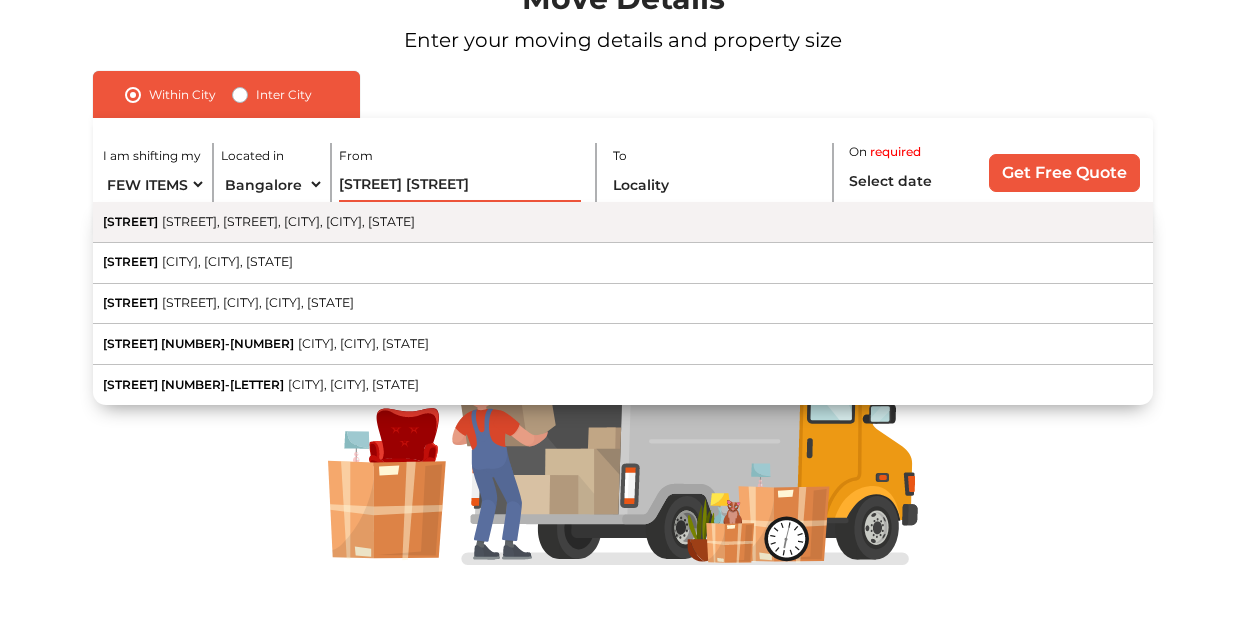 type on "[STREET] [STREET]" 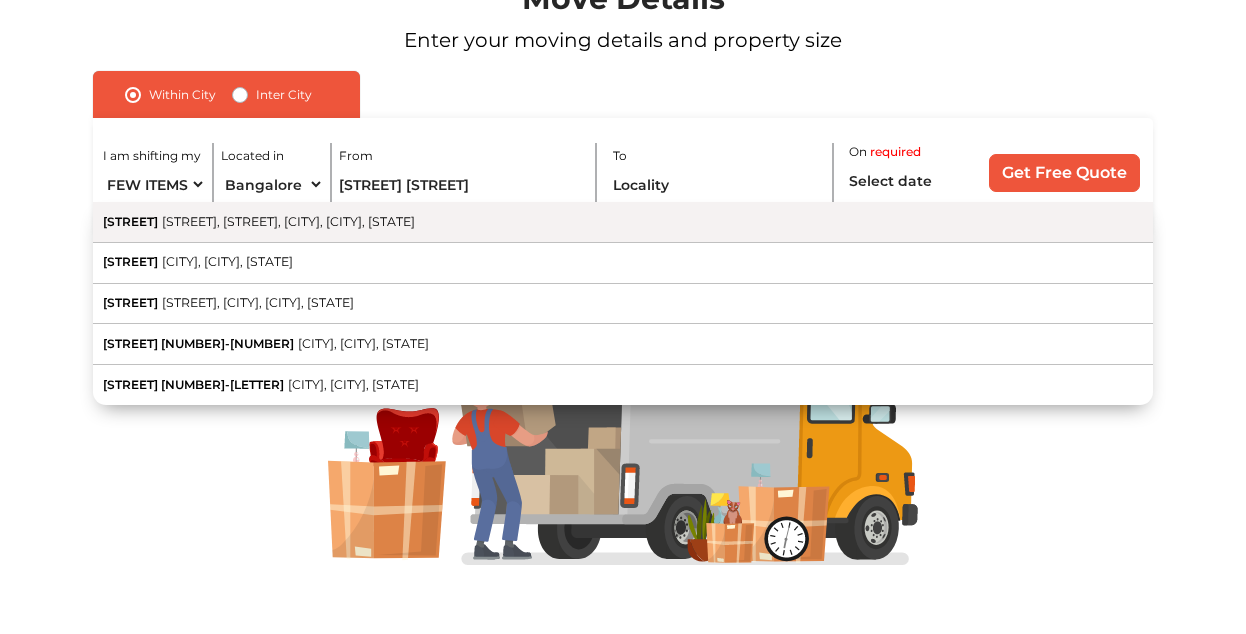 click on "[STREET], [STREET], [CITY], [CITY], [STATE]" at bounding box center [288, 221] 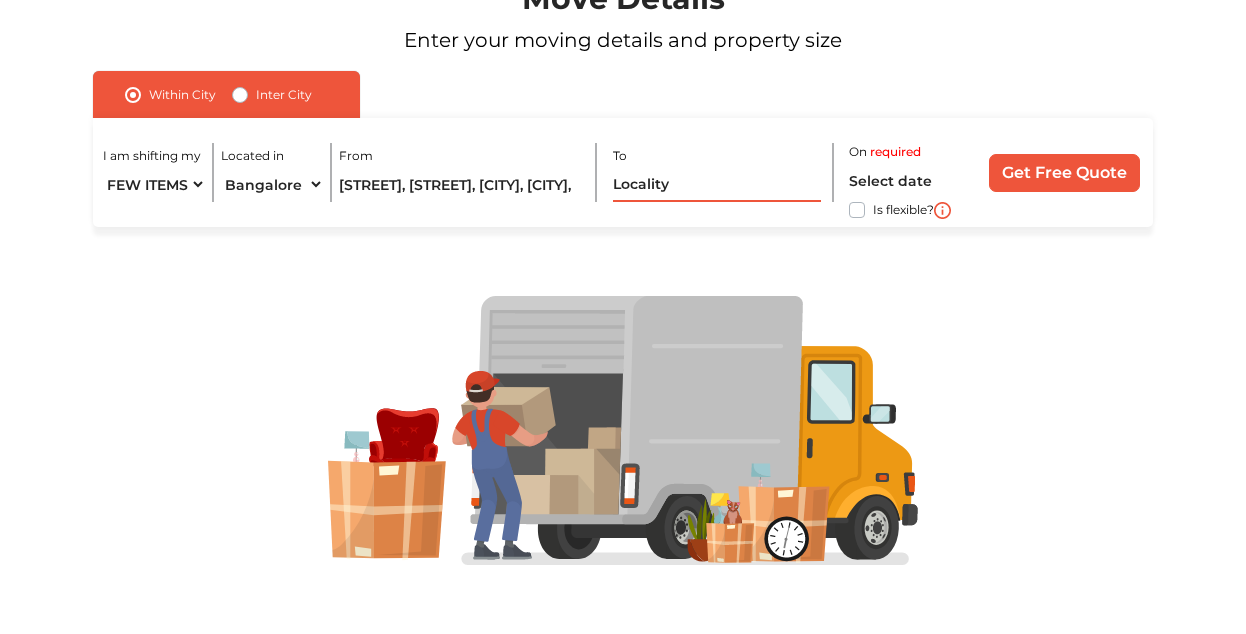 click at bounding box center (716, 184) 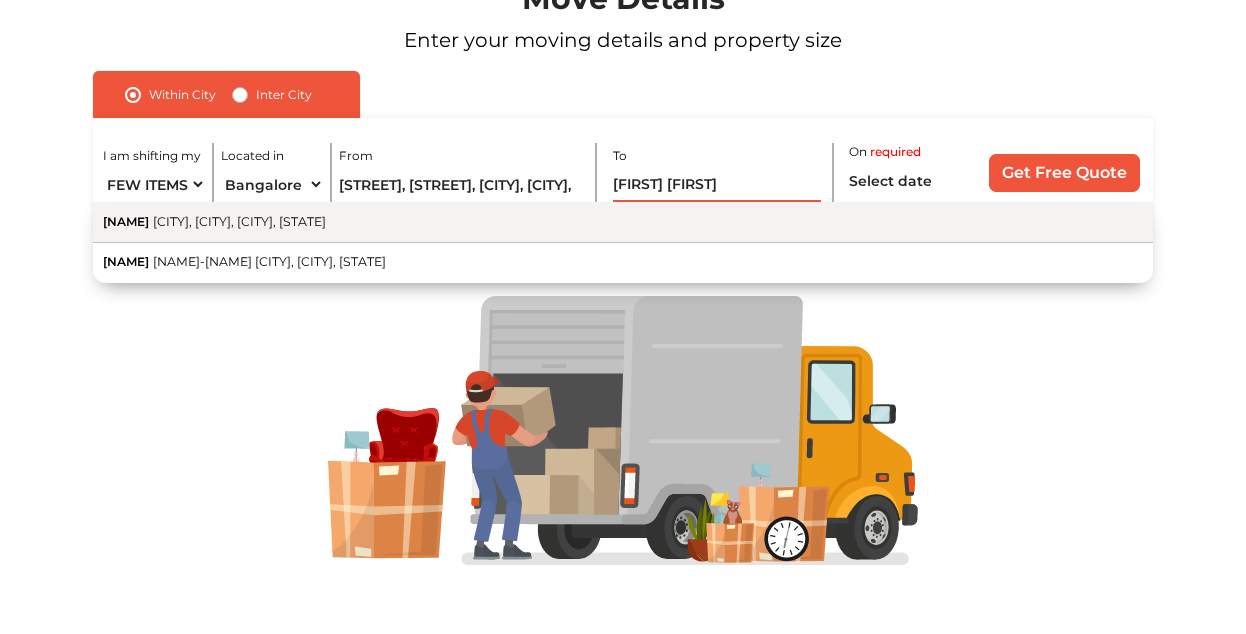 type on "[FIRST] [FIRST]" 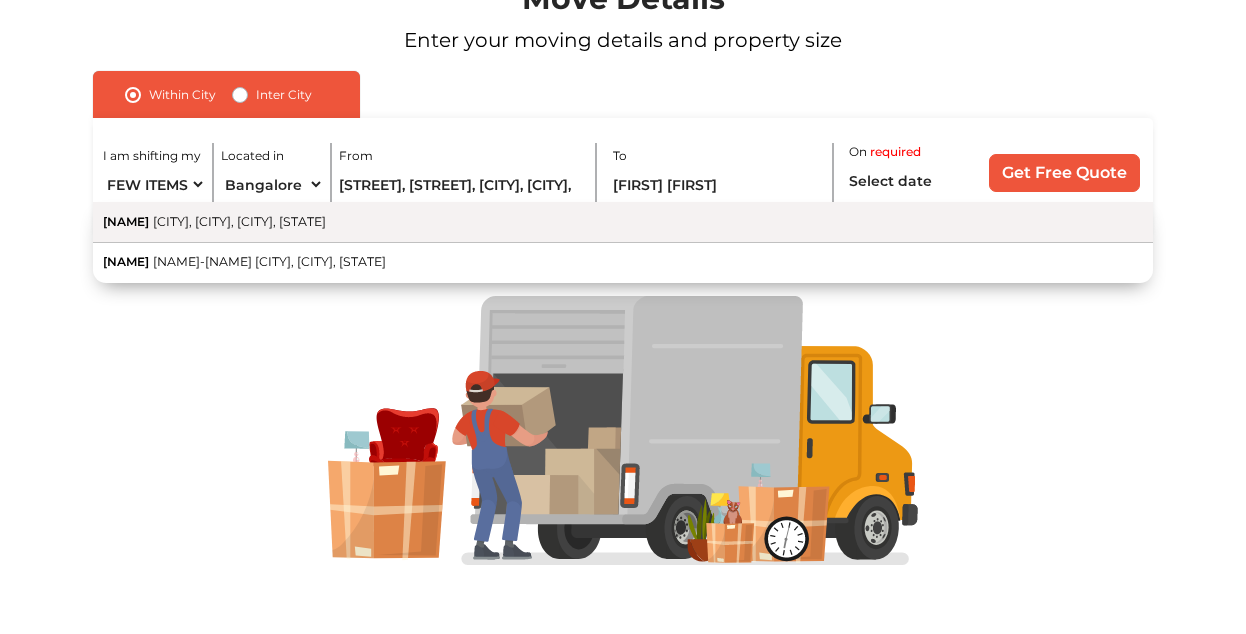 click on "[NAME] [CITY], [CITY], [CITY], [STATE]" at bounding box center [623, 222] 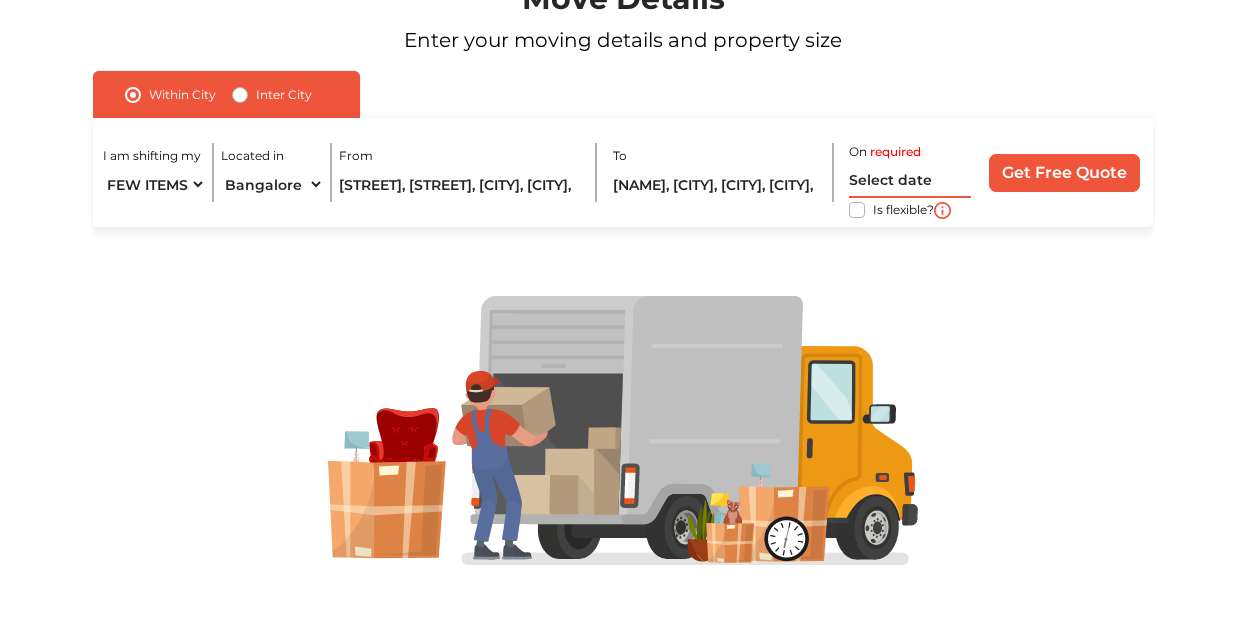 click at bounding box center [910, 180] 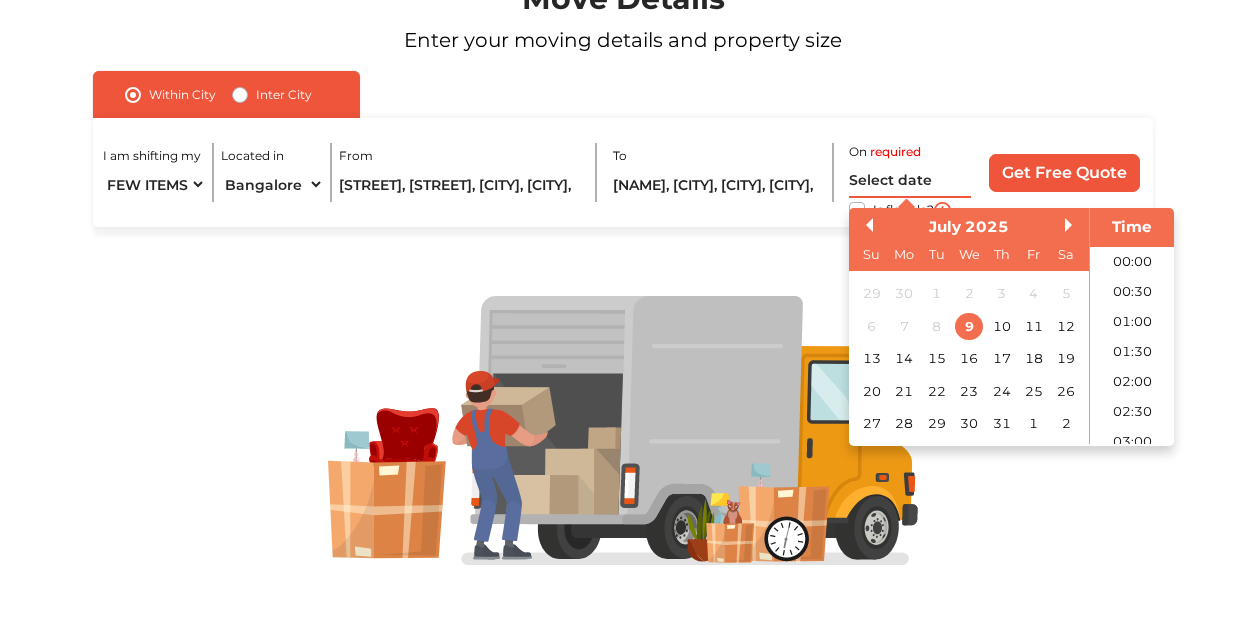 scroll, scrollTop: 1086, scrollLeft: 0, axis: vertical 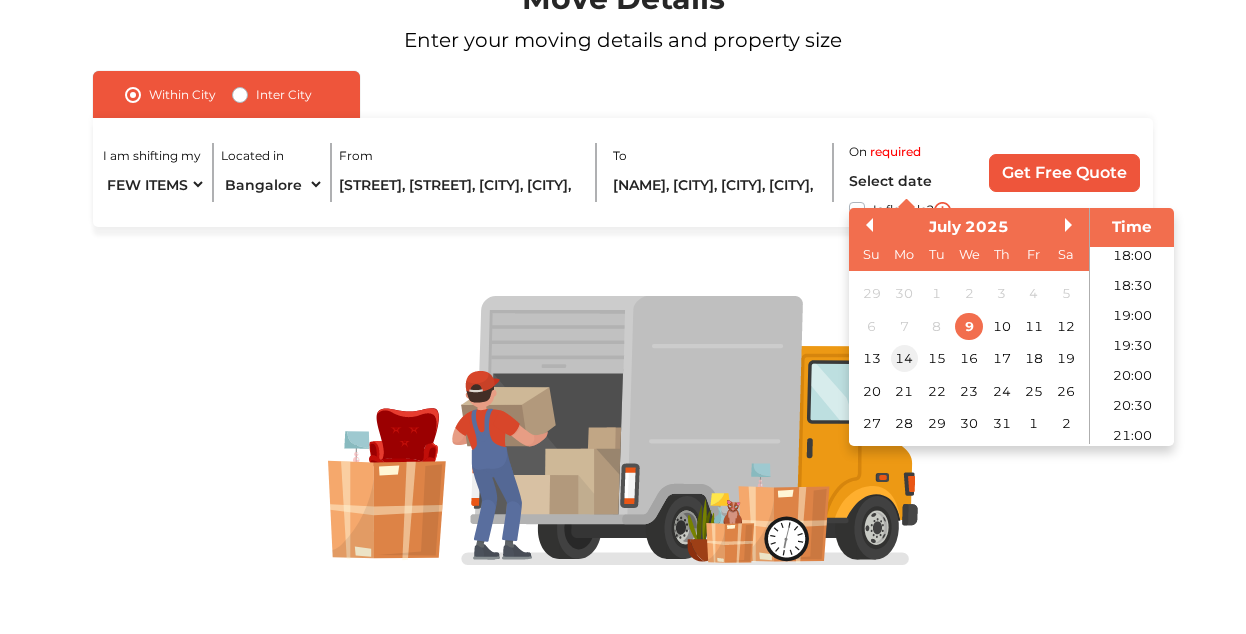 click on "14" at bounding box center [903, 358] 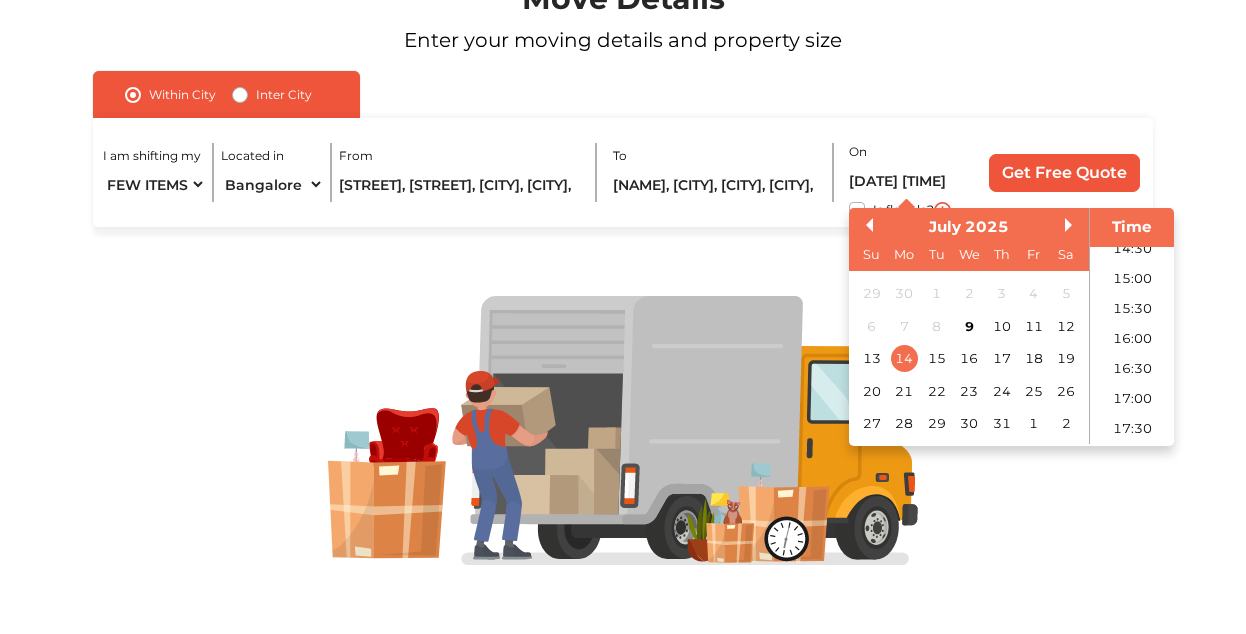 scroll, scrollTop: 908, scrollLeft: 0, axis: vertical 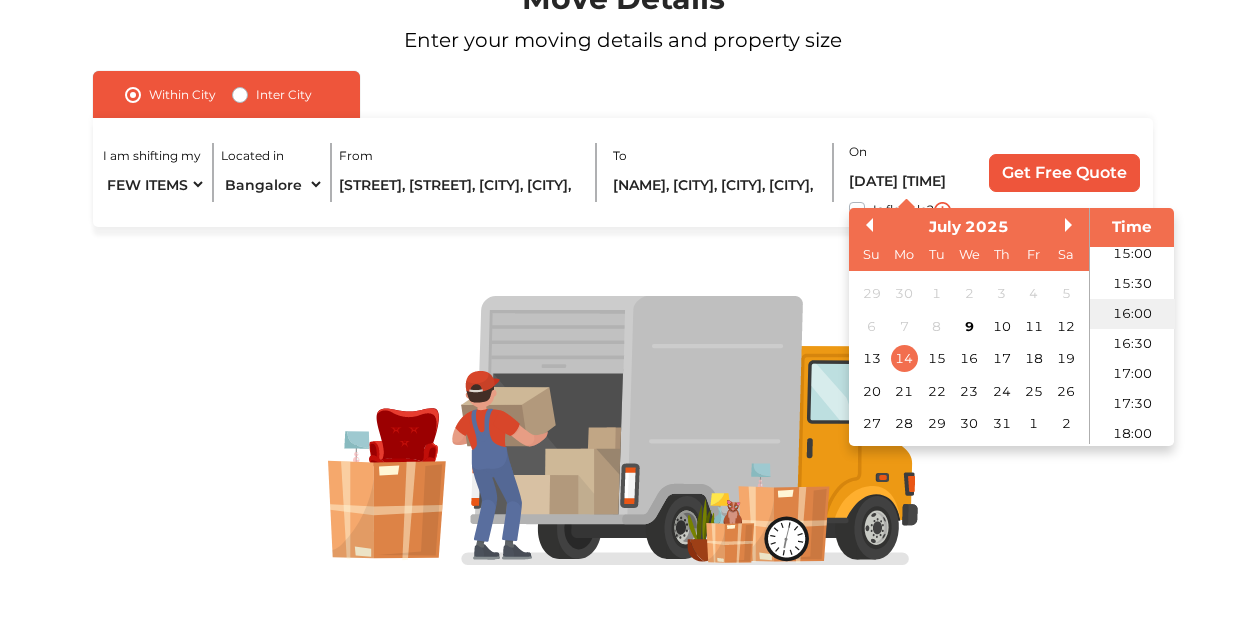 click on "16:00" at bounding box center (1132, 314) 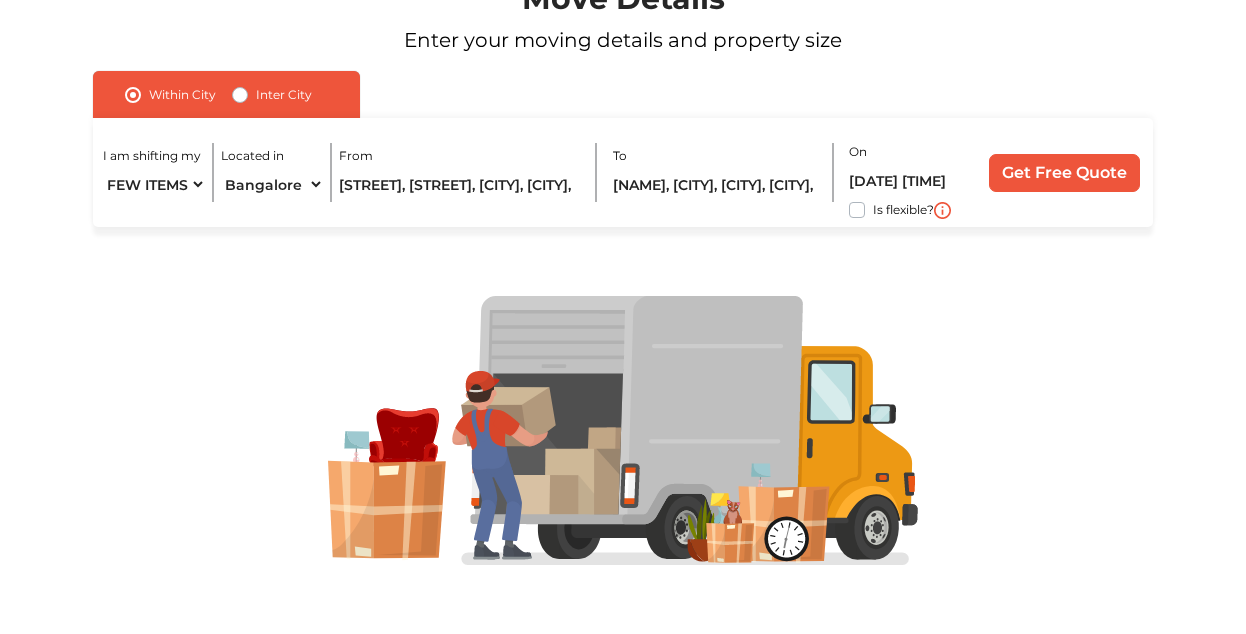 click on "Get Free Quote" at bounding box center (1064, 173) 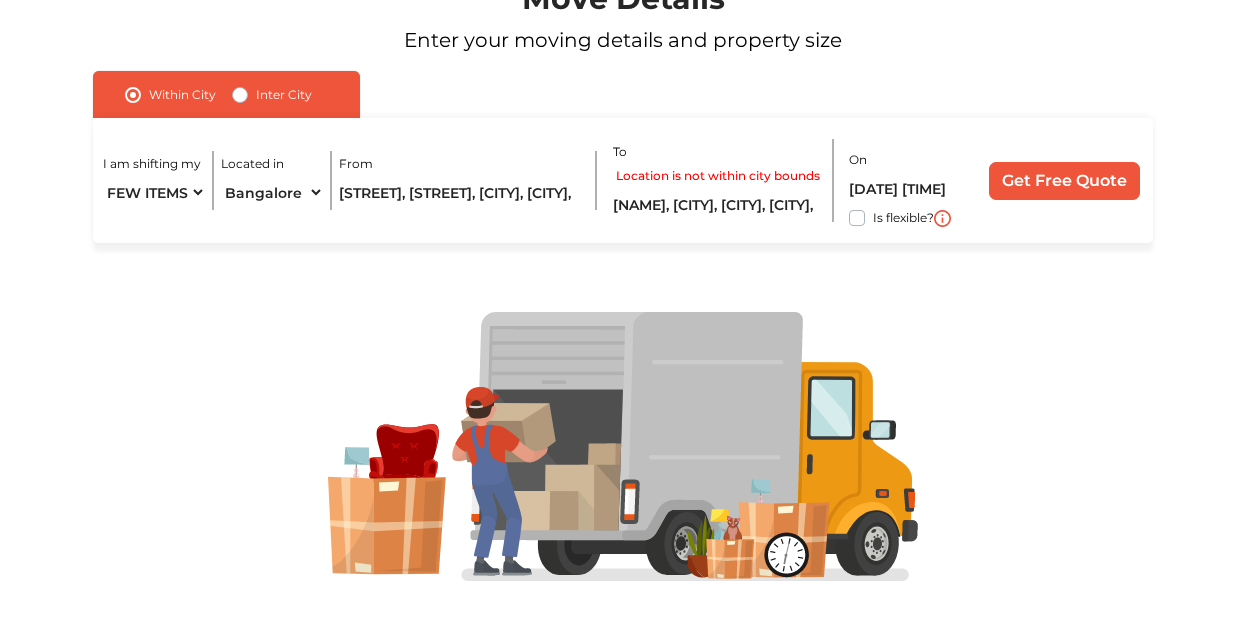 click on "Inter City" at bounding box center [284, 95] 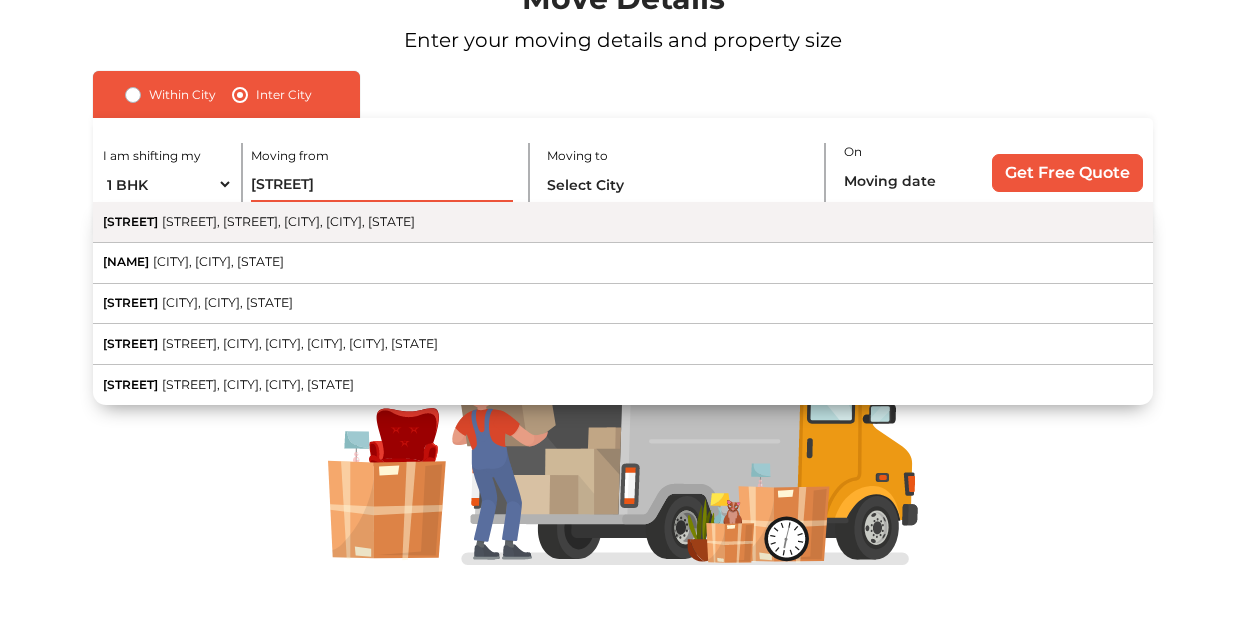 type on "[STREET]" 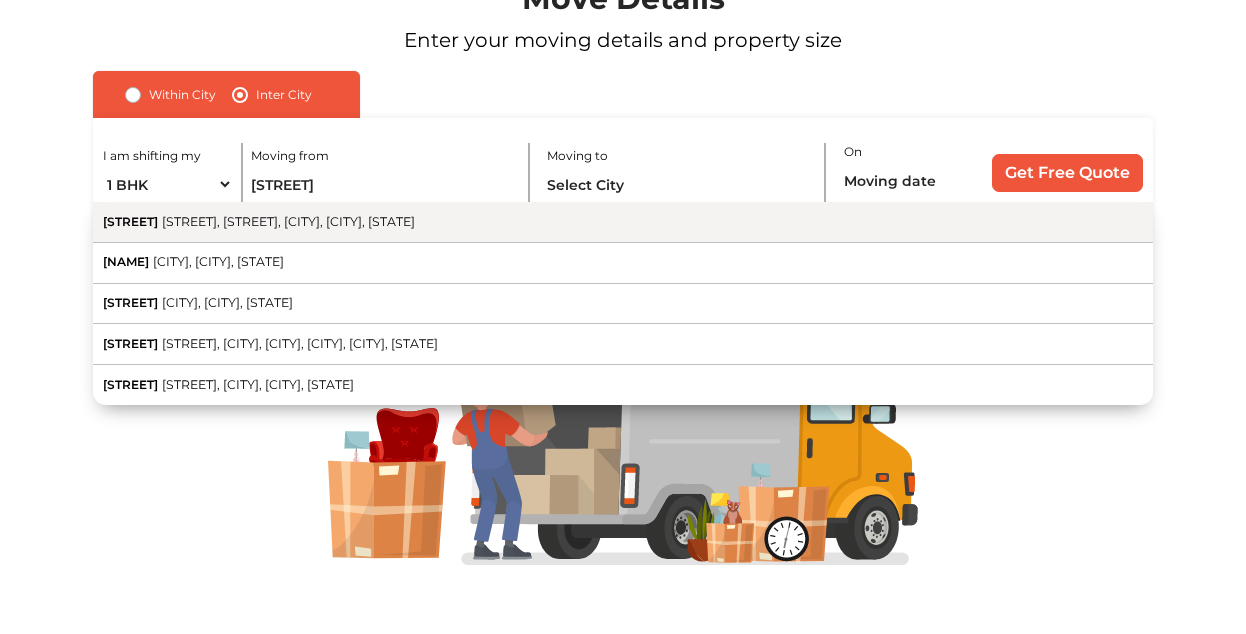 click on "[STREET], [STREET], [CITY], [CITY], [STATE]" at bounding box center (288, 221) 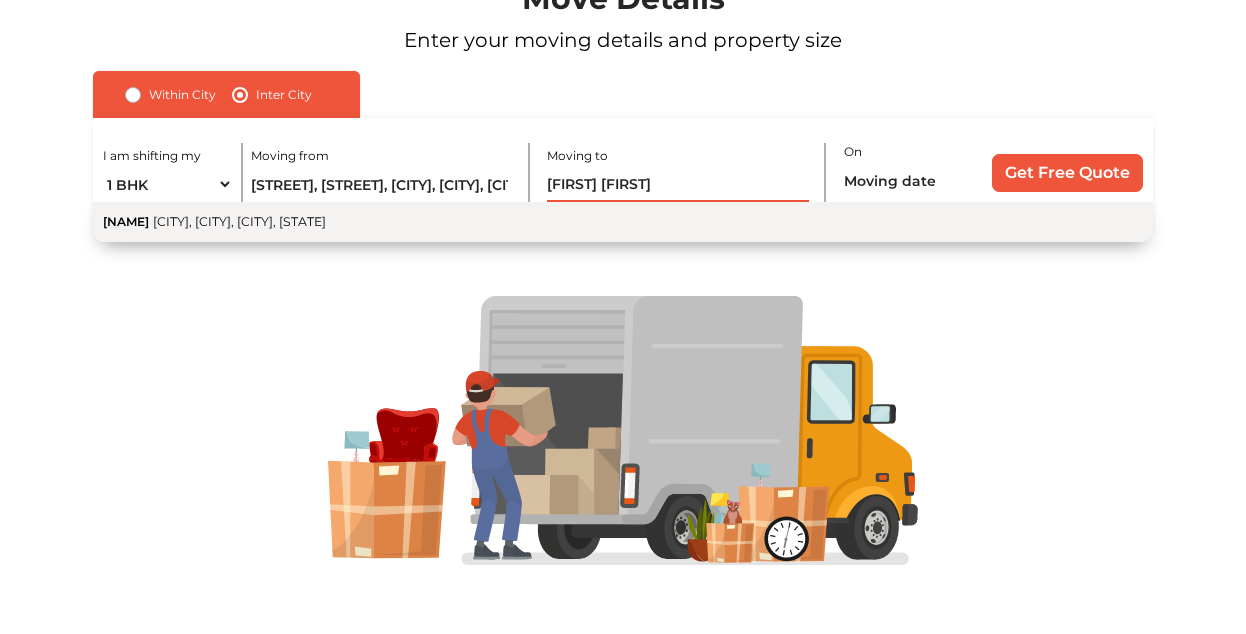 type on "[FIRST] [FIRST]" 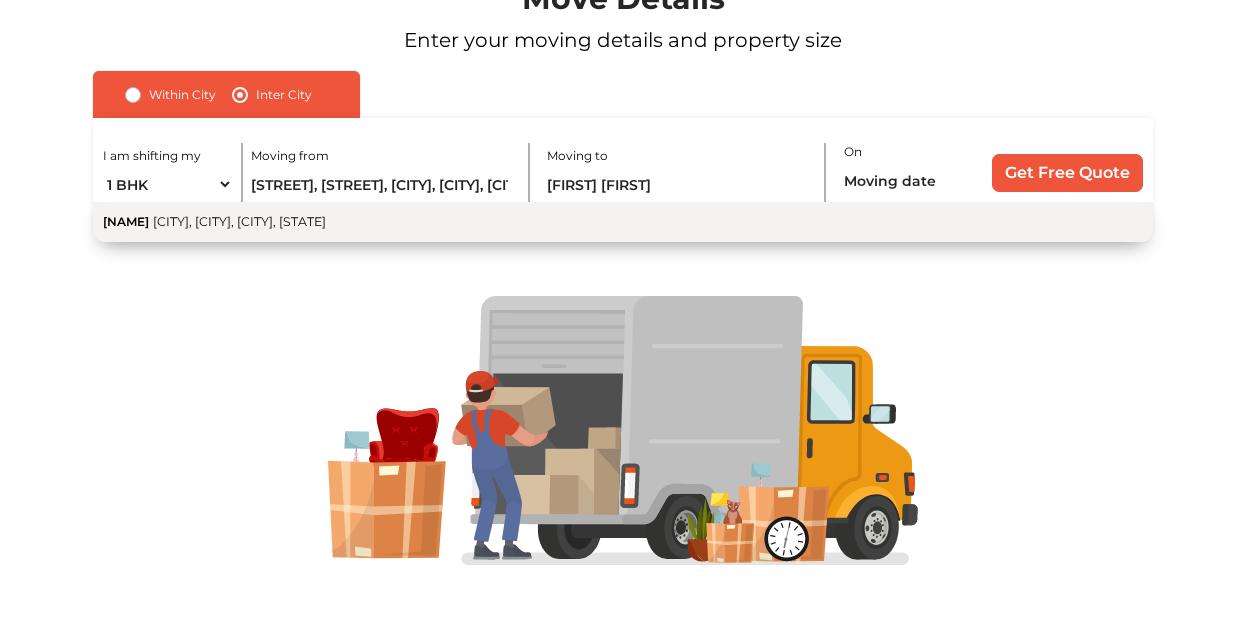 click on "[NAME] [CITY], [CITY], [CITY], [STATE]" at bounding box center (623, 222) 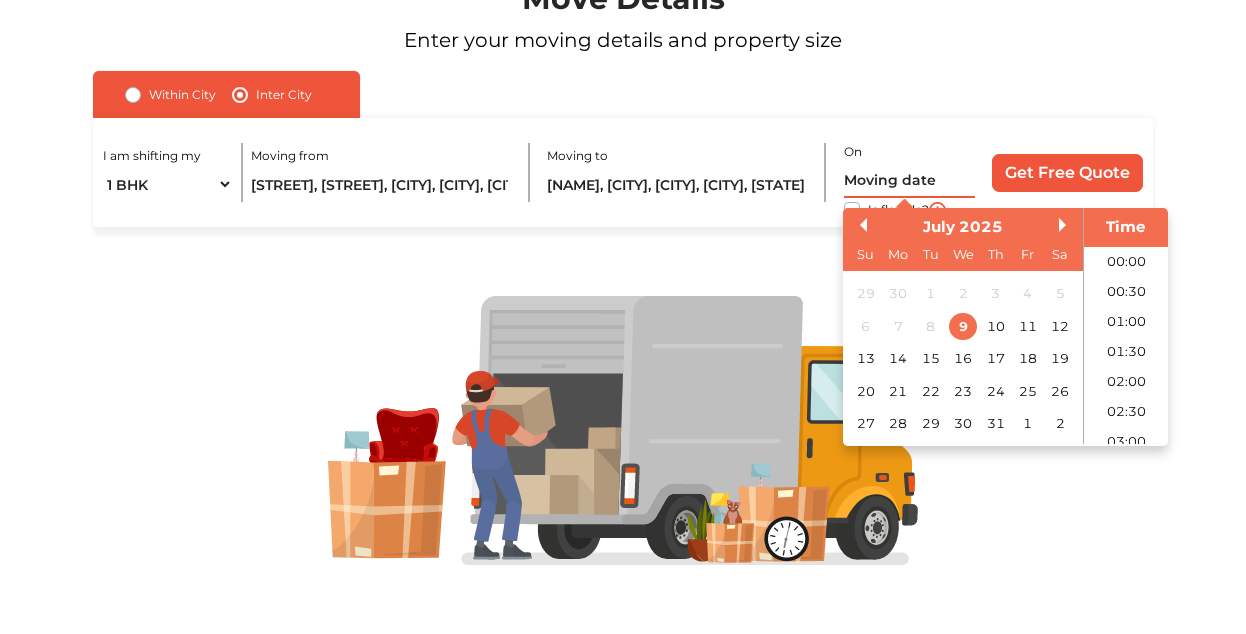 click at bounding box center (910, 180) 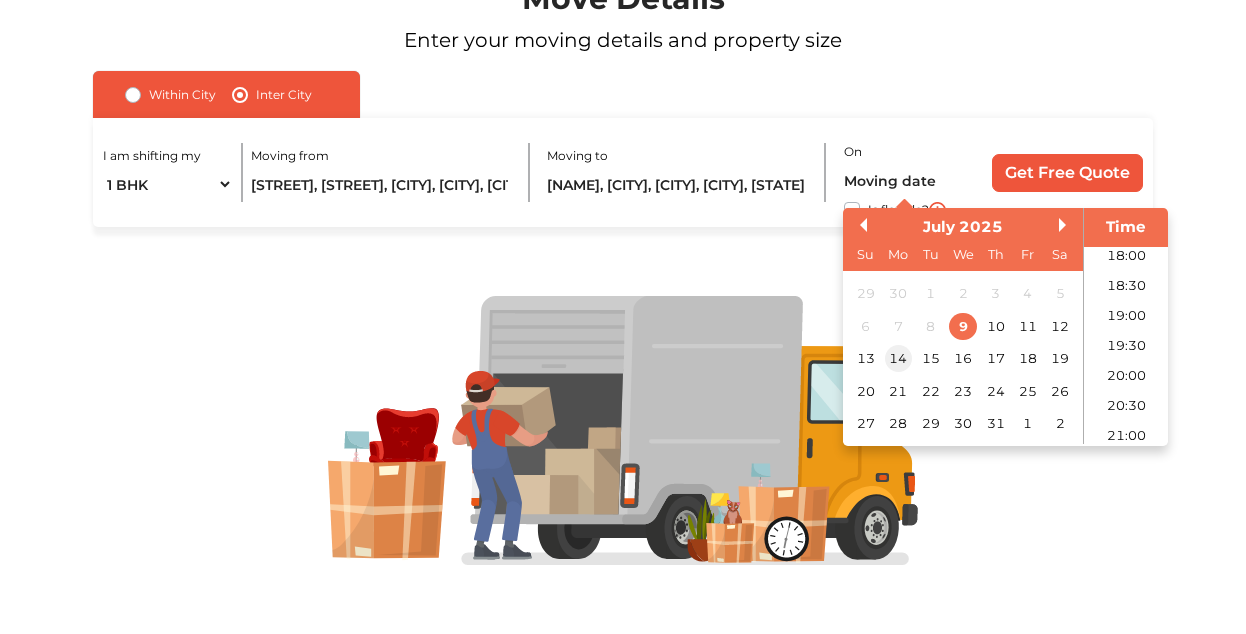click on "14" at bounding box center (897, 358) 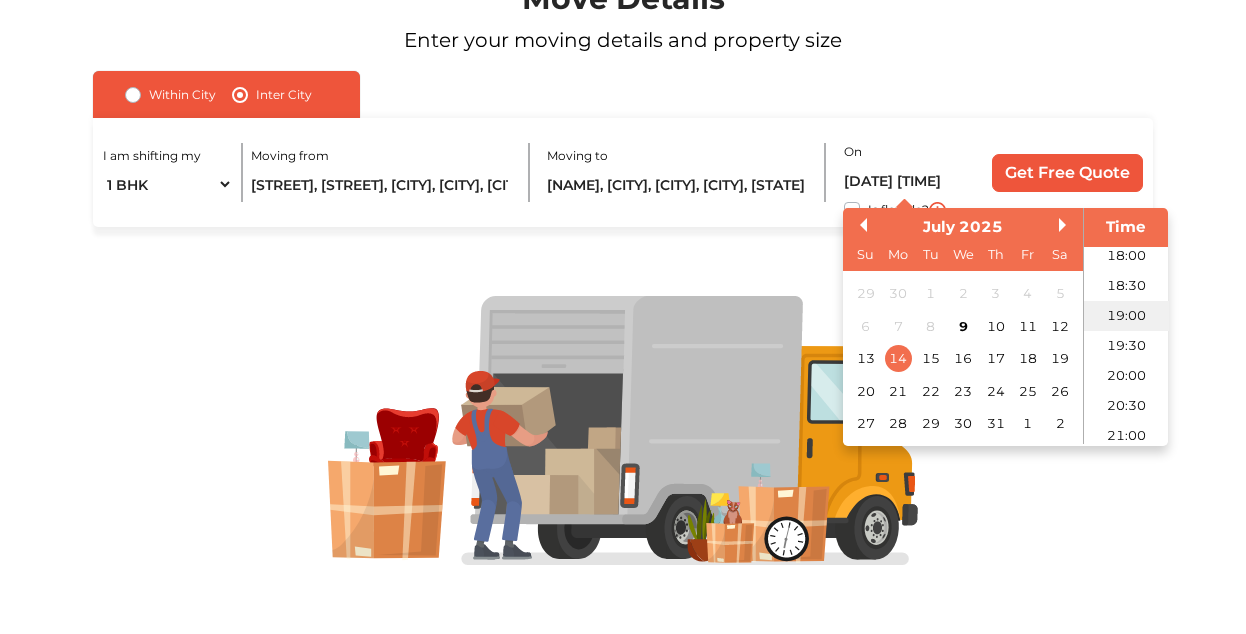 click on "19:00" at bounding box center [1126, 316] 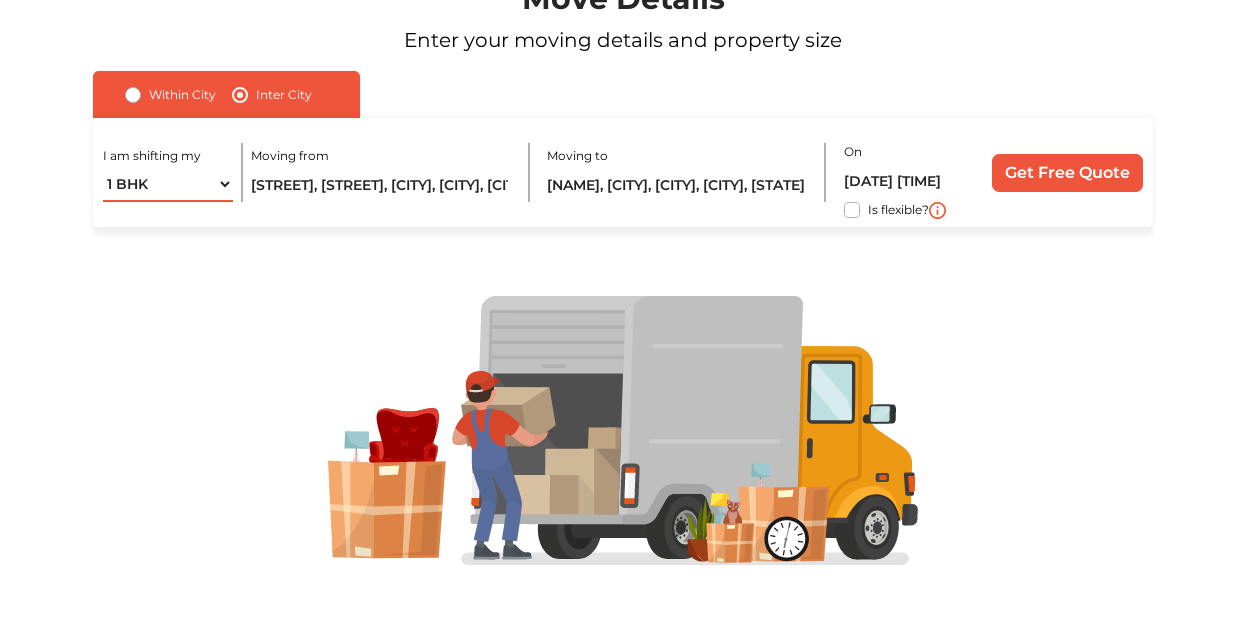 select on "FEW ITEMS" 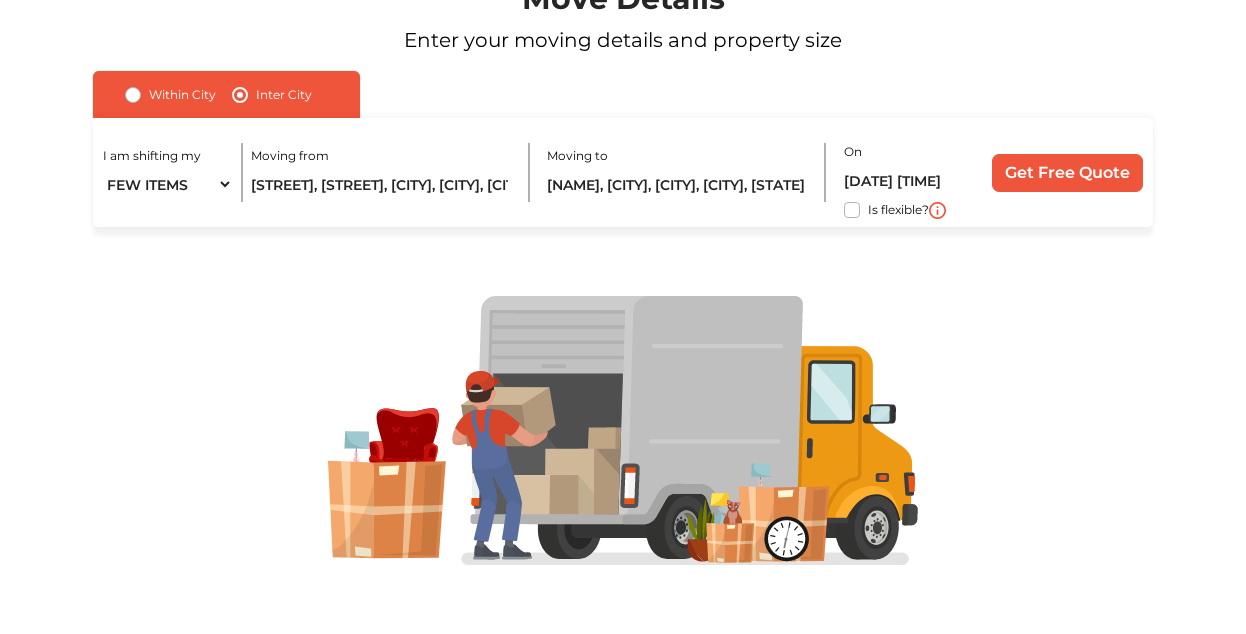 click on "Get Free Quote" at bounding box center [1067, 173] 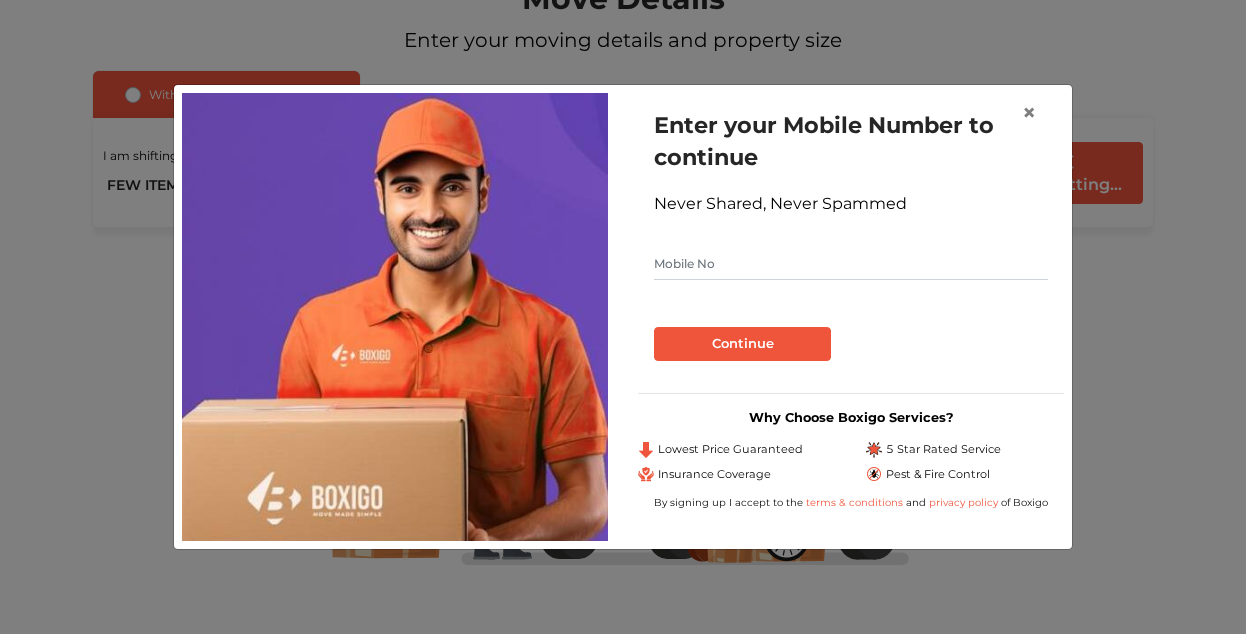 click at bounding box center (851, 264) 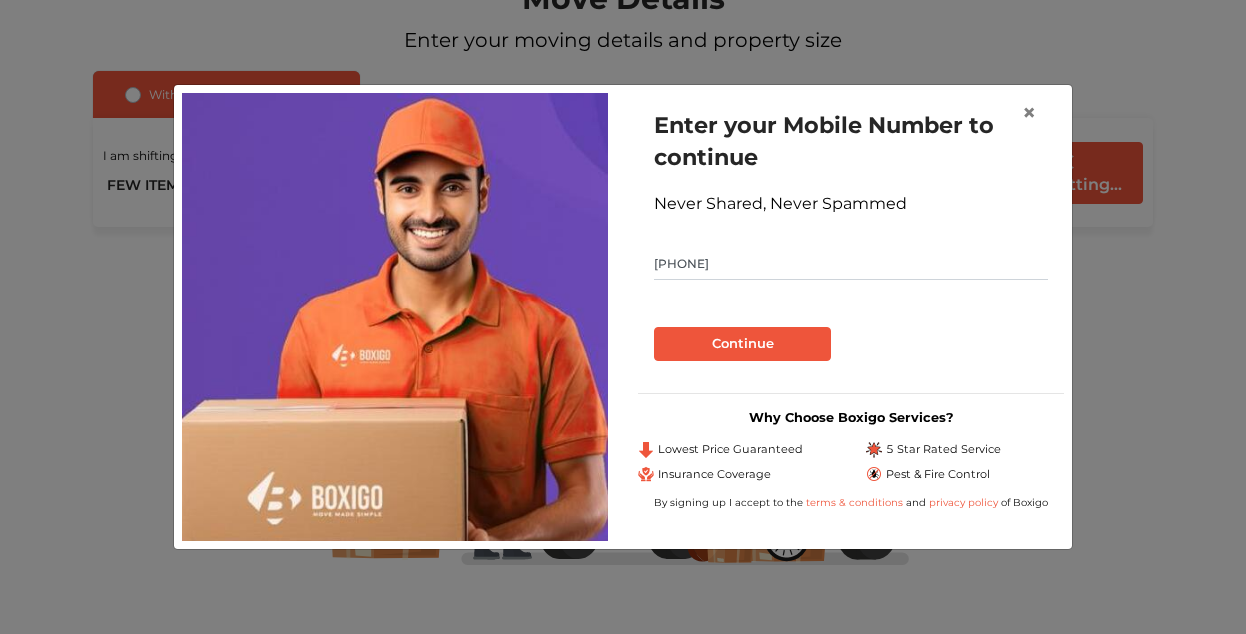 type on "[PHONE]" 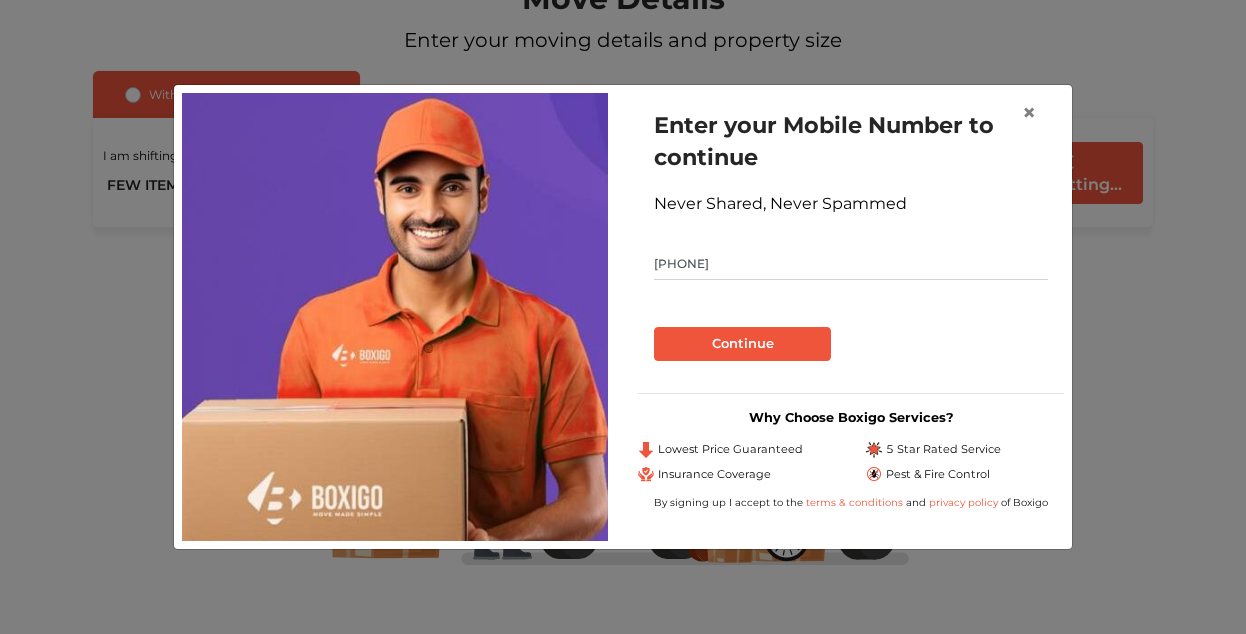 click on "Continue" at bounding box center (742, 344) 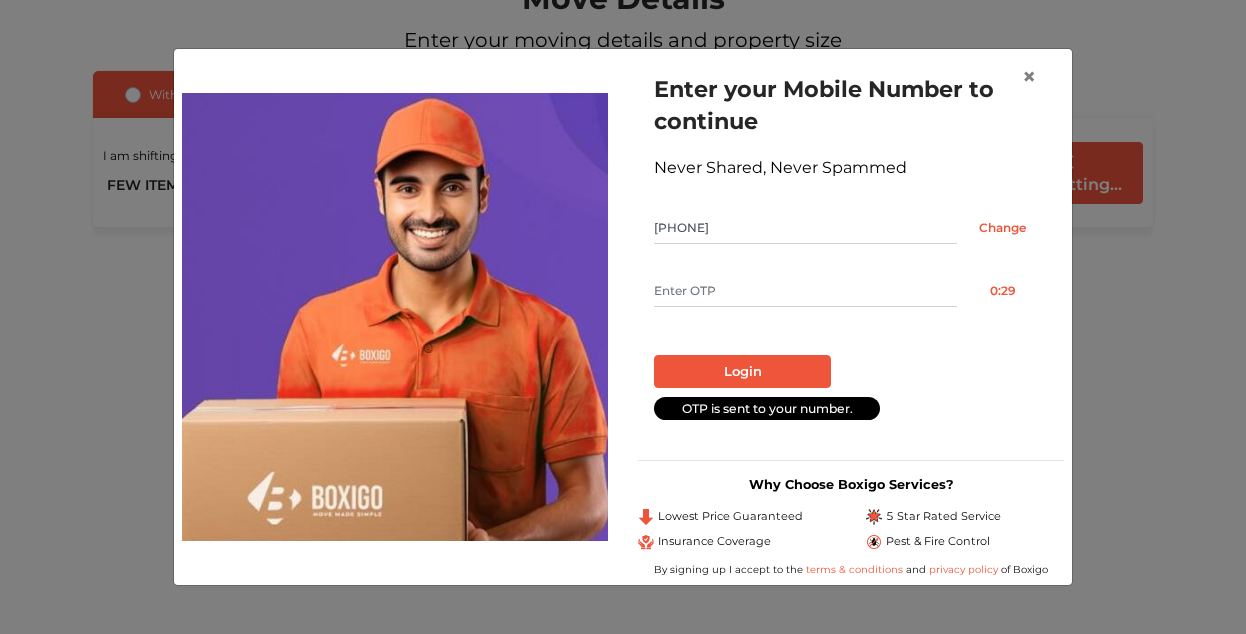click at bounding box center [805, 291] 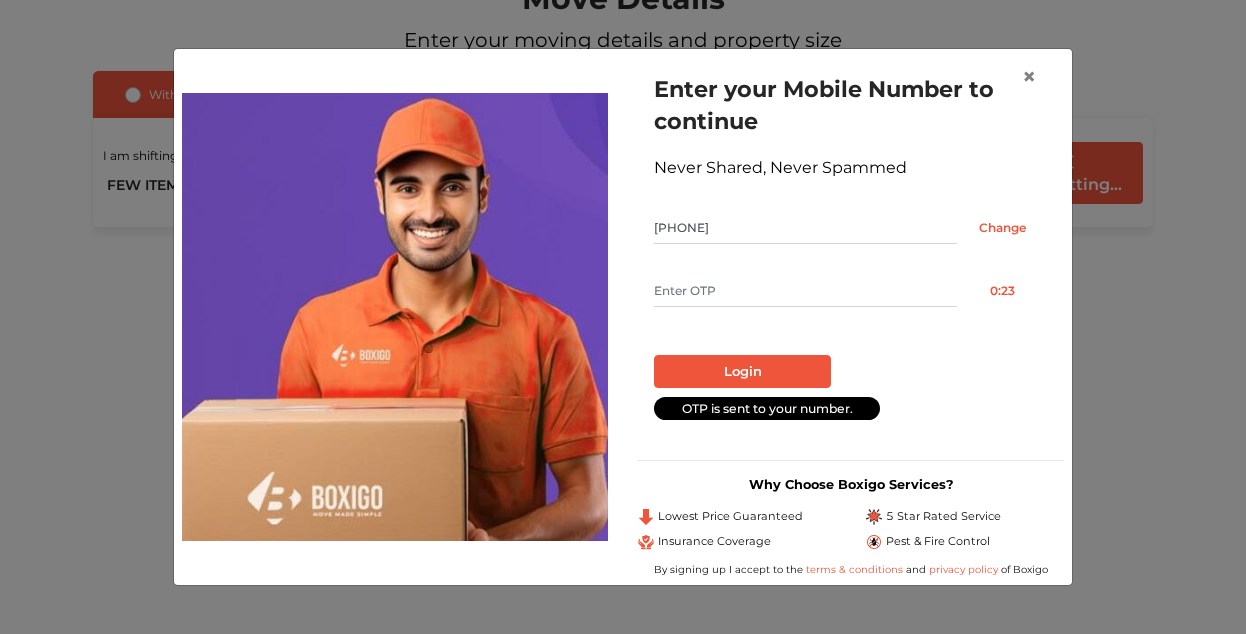 click at bounding box center (805, 291) 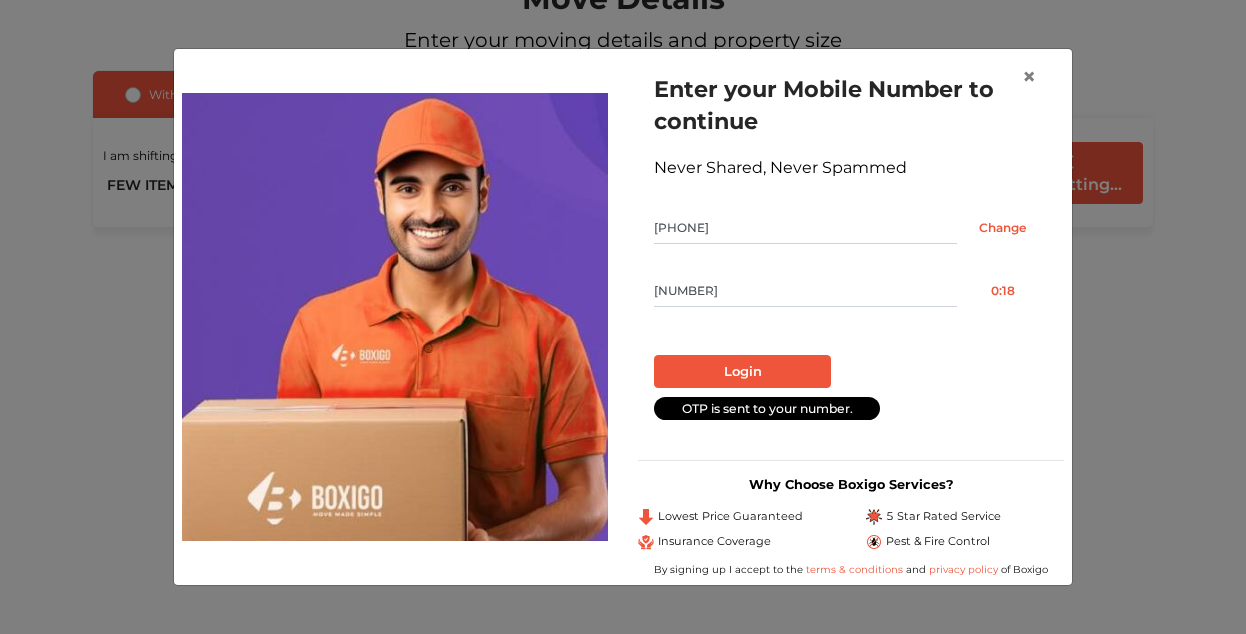 type on "[NUMBER]" 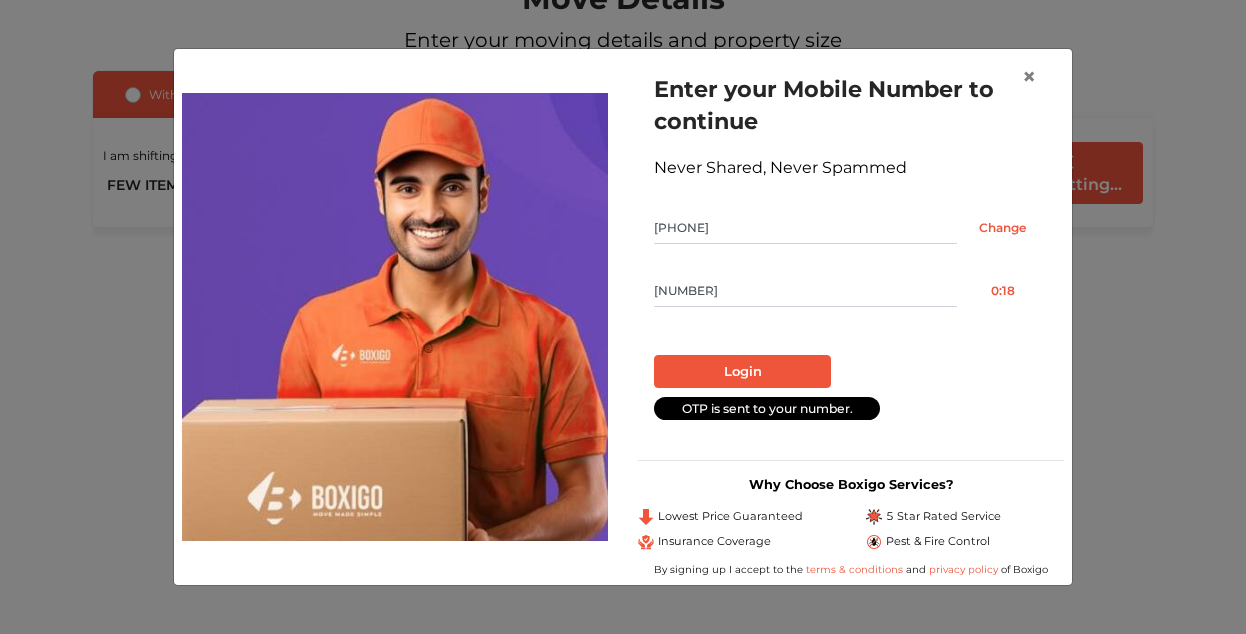 click on "Login" at bounding box center (742, 372) 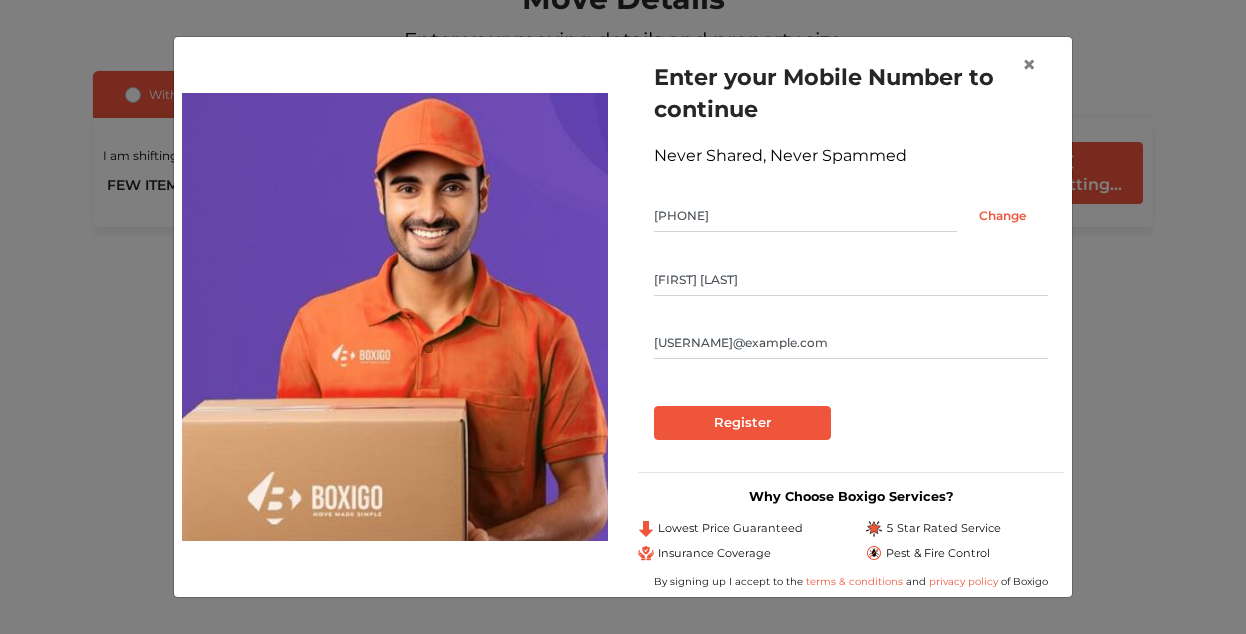 click on "Register" at bounding box center (742, 423) 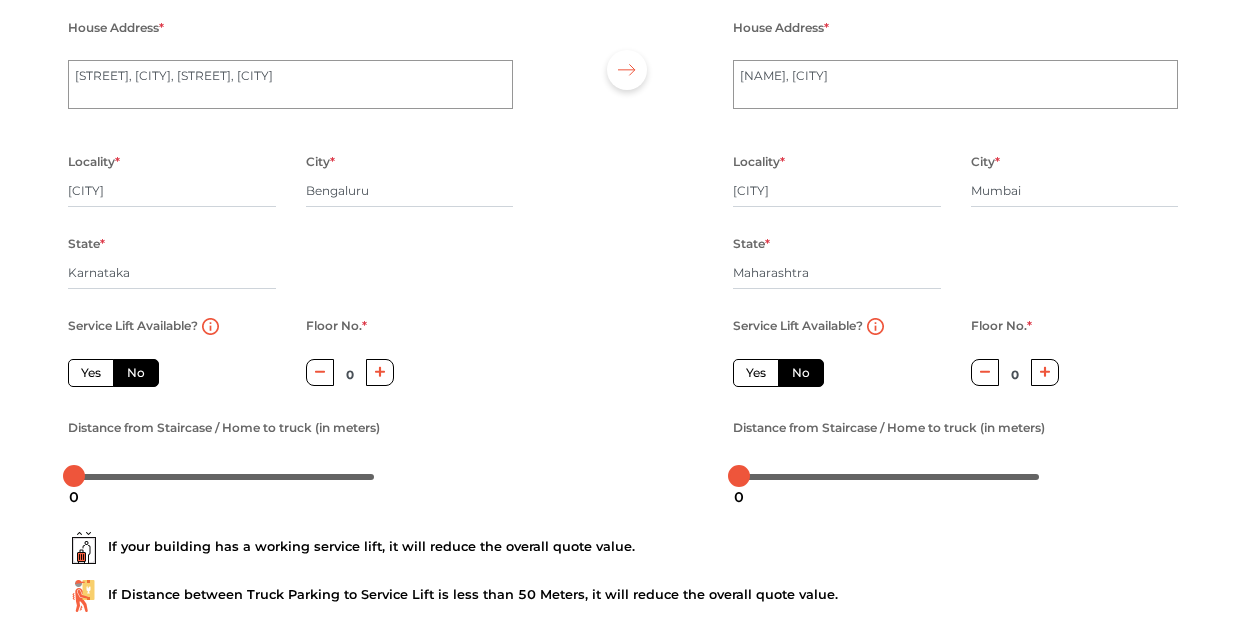 scroll, scrollTop: 194, scrollLeft: 0, axis: vertical 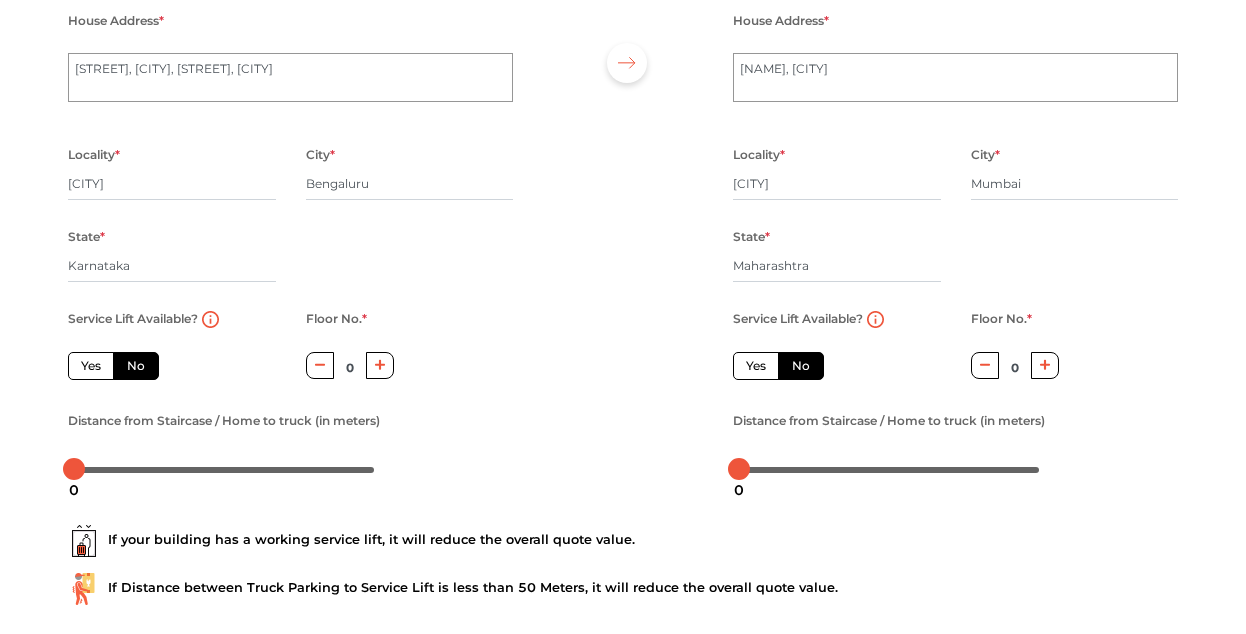 click at bounding box center (380, 365) 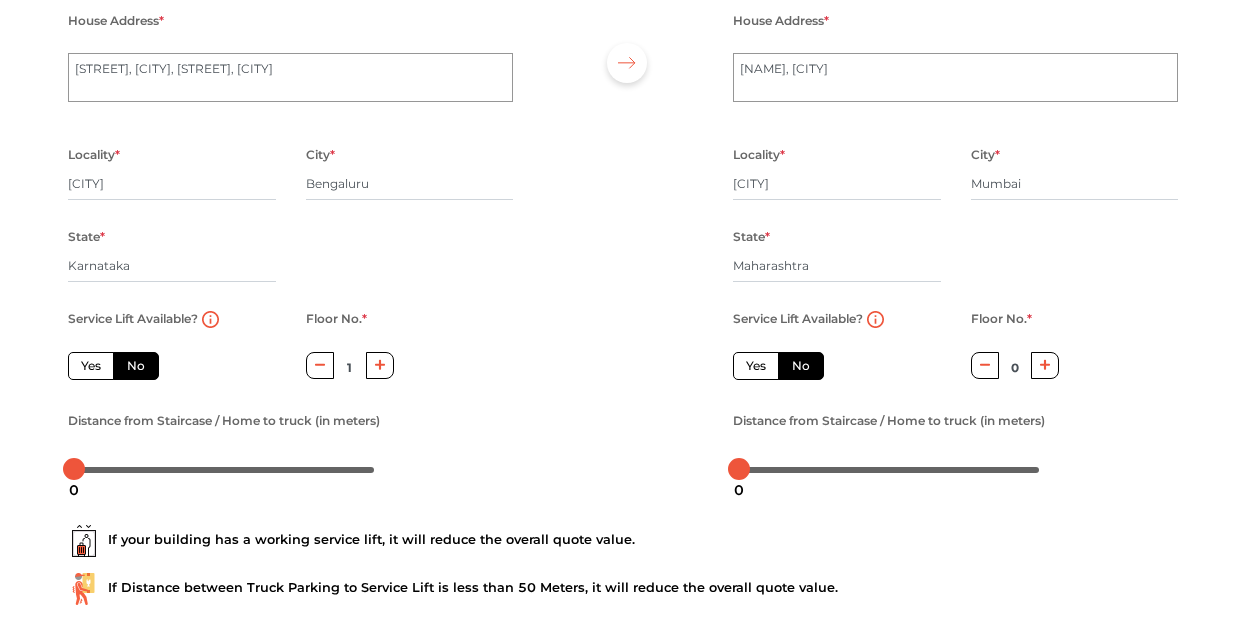 click on "Yes" at bounding box center (91, 366) 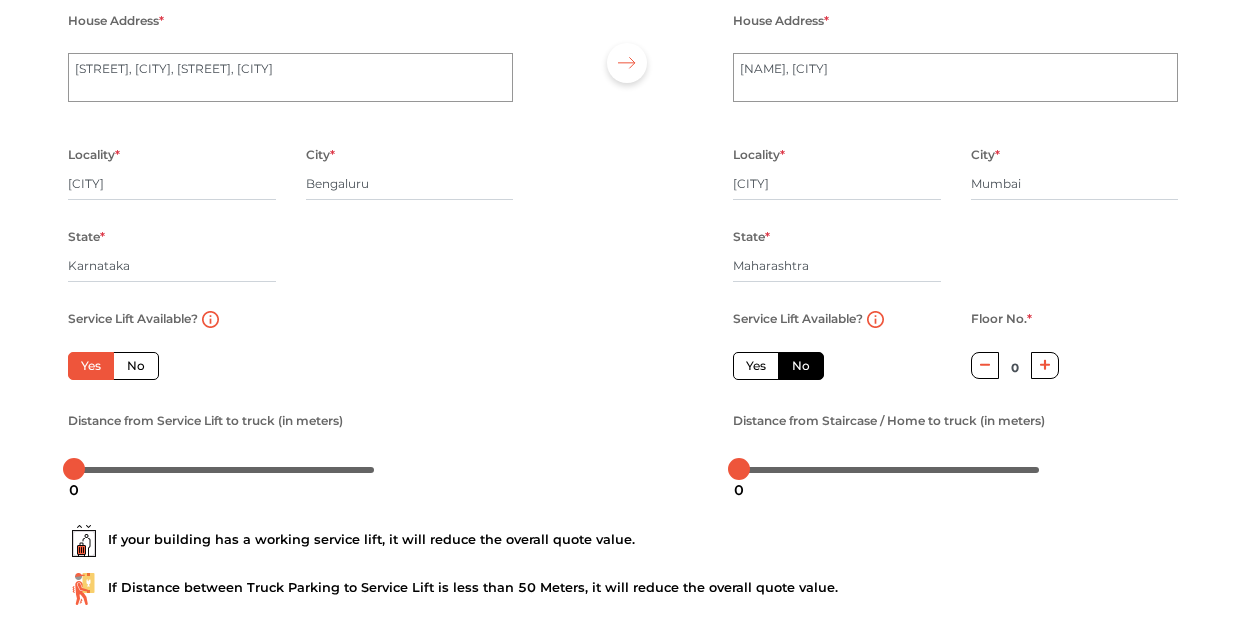 click on "Yes" at bounding box center [91, 366] 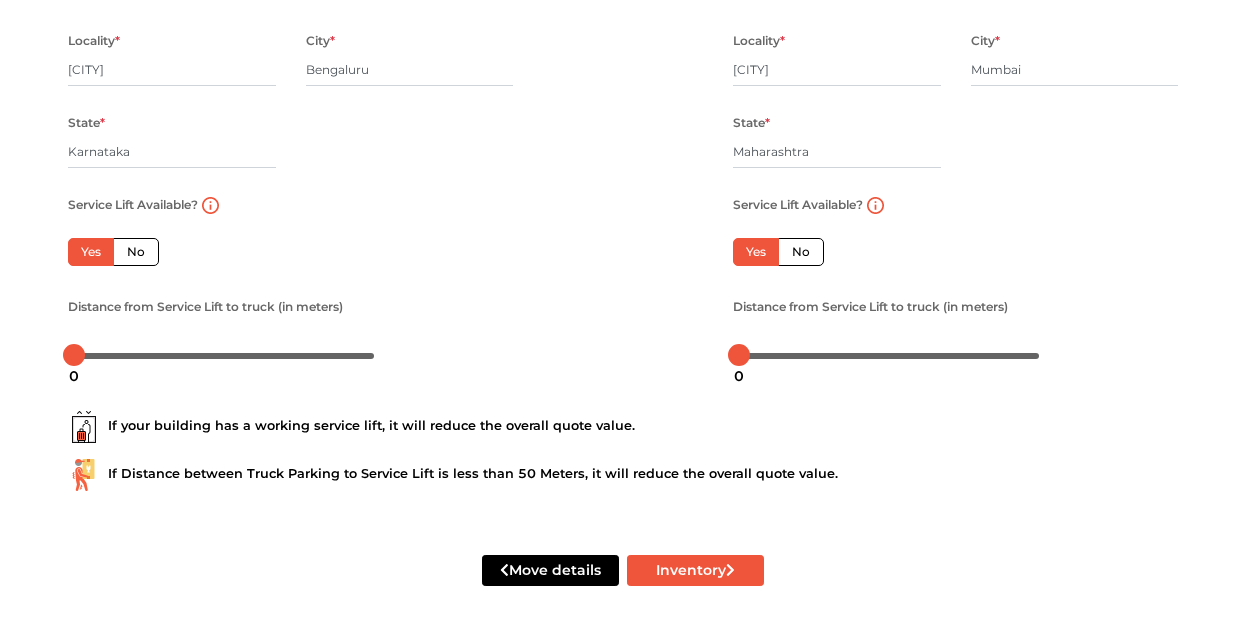 scroll, scrollTop: 308, scrollLeft: 0, axis: vertical 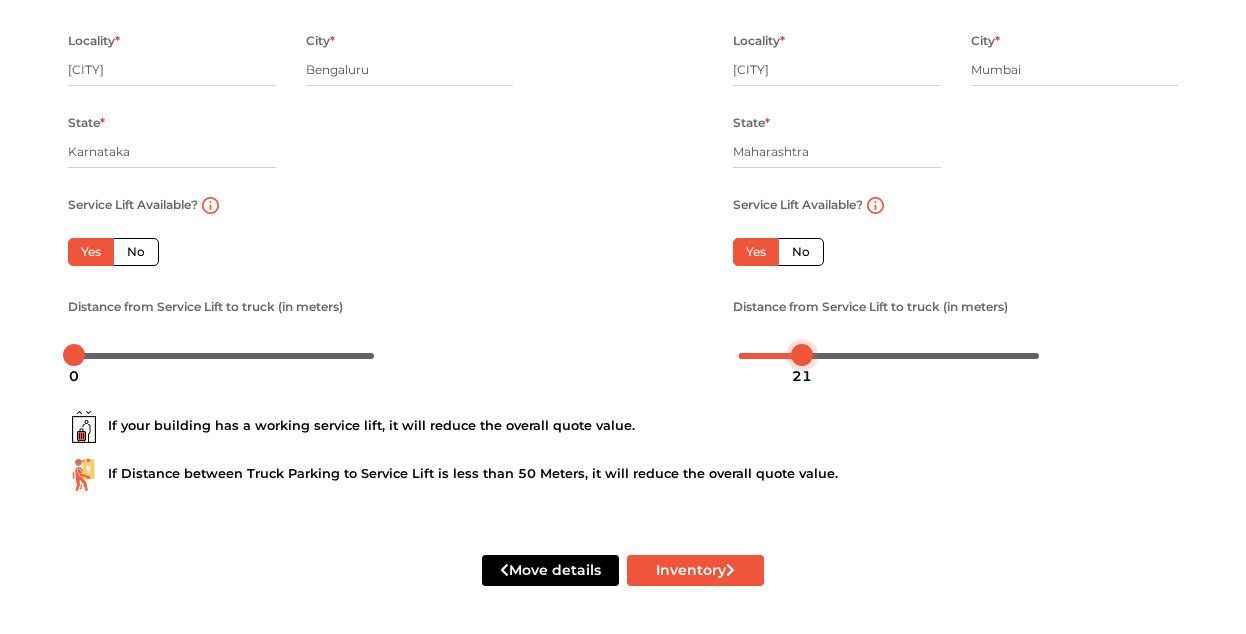 drag, startPoint x: 739, startPoint y: 353, endPoint x: 801, endPoint y: 343, distance: 62.801273 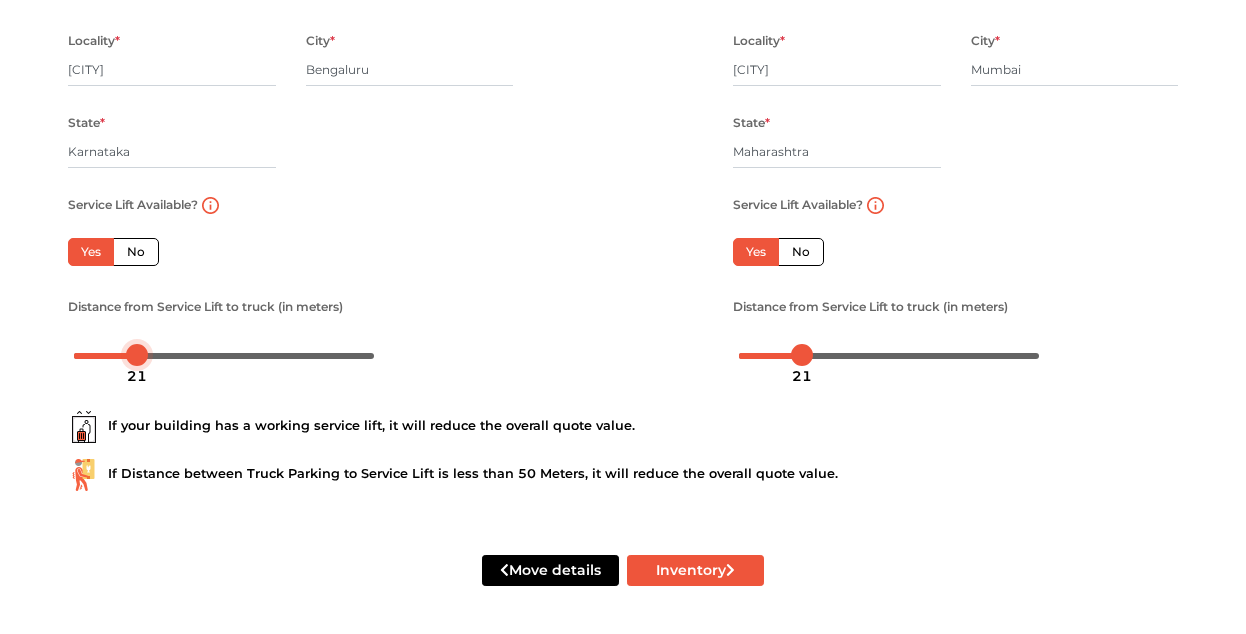 drag, startPoint x: 80, startPoint y: 352, endPoint x: 142, endPoint y: 357, distance: 62.201286 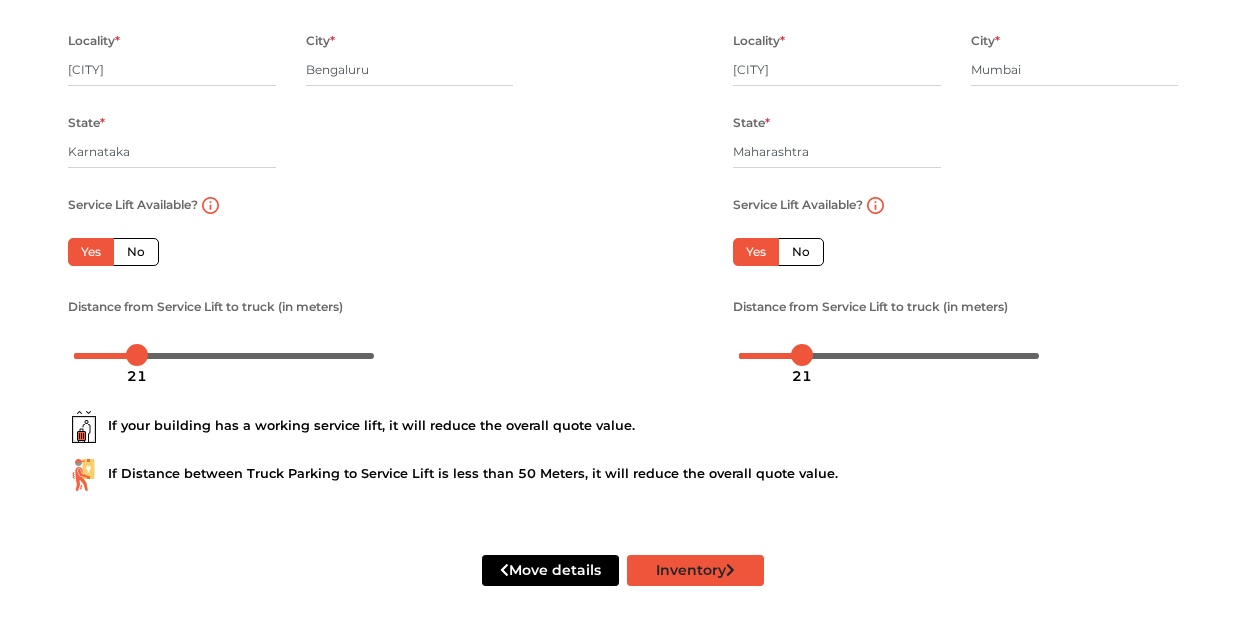 click on "Inventory" at bounding box center (695, 570) 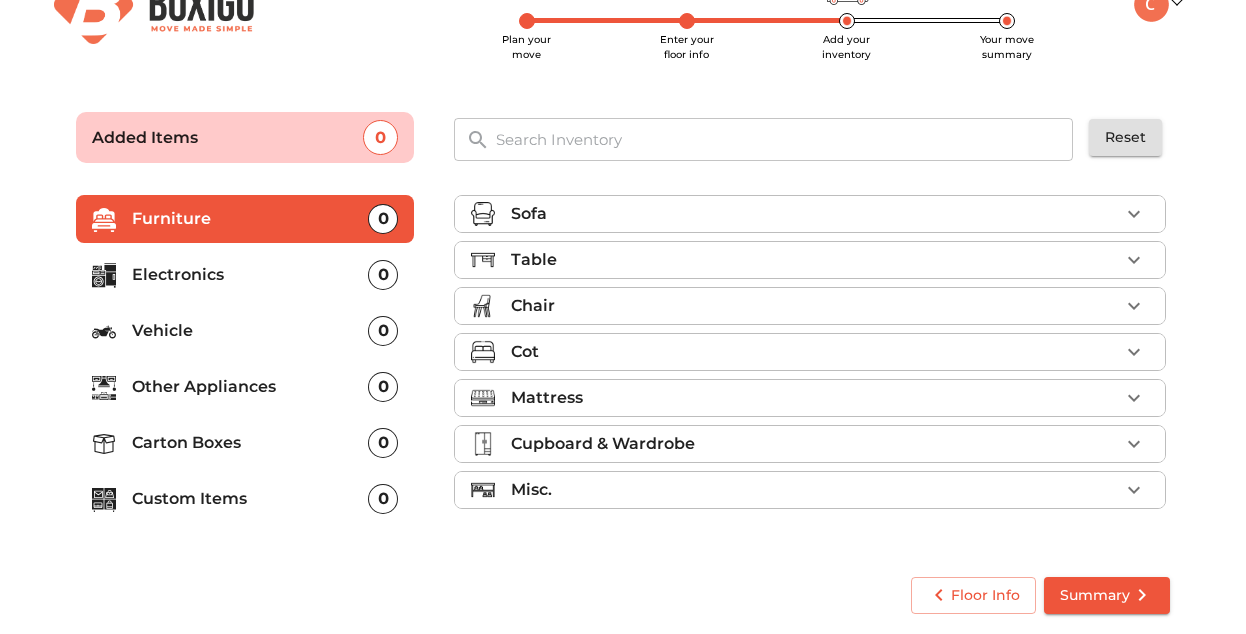 scroll, scrollTop: 47, scrollLeft: 0, axis: vertical 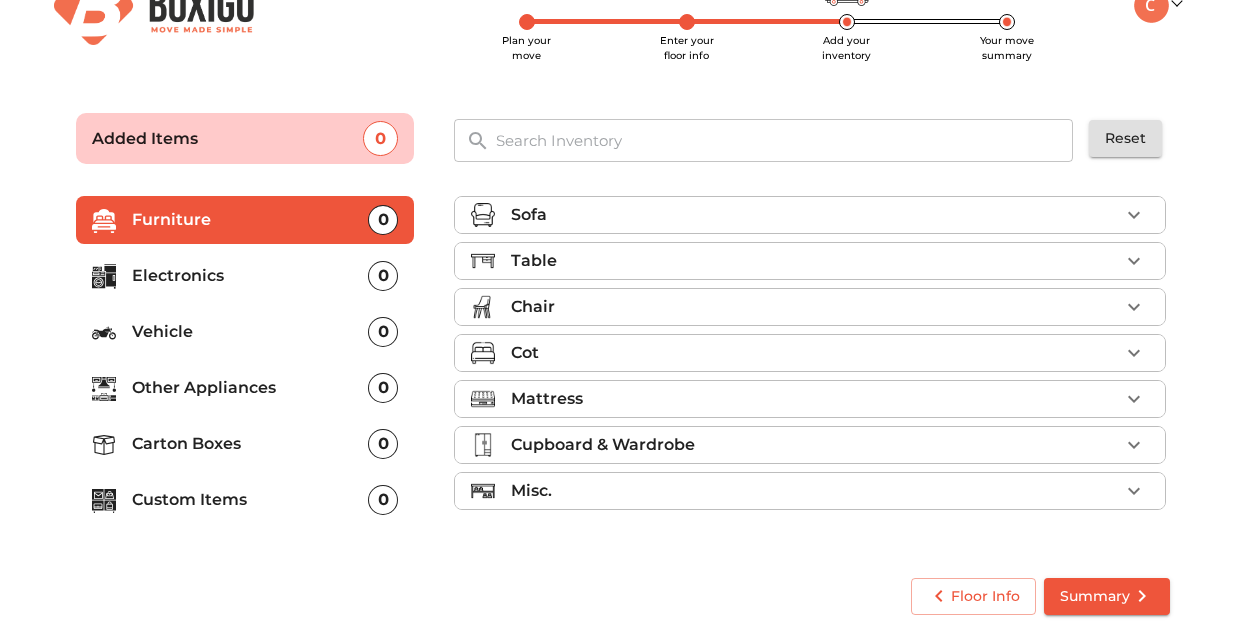 click on "Carton Boxes" at bounding box center [250, 220] 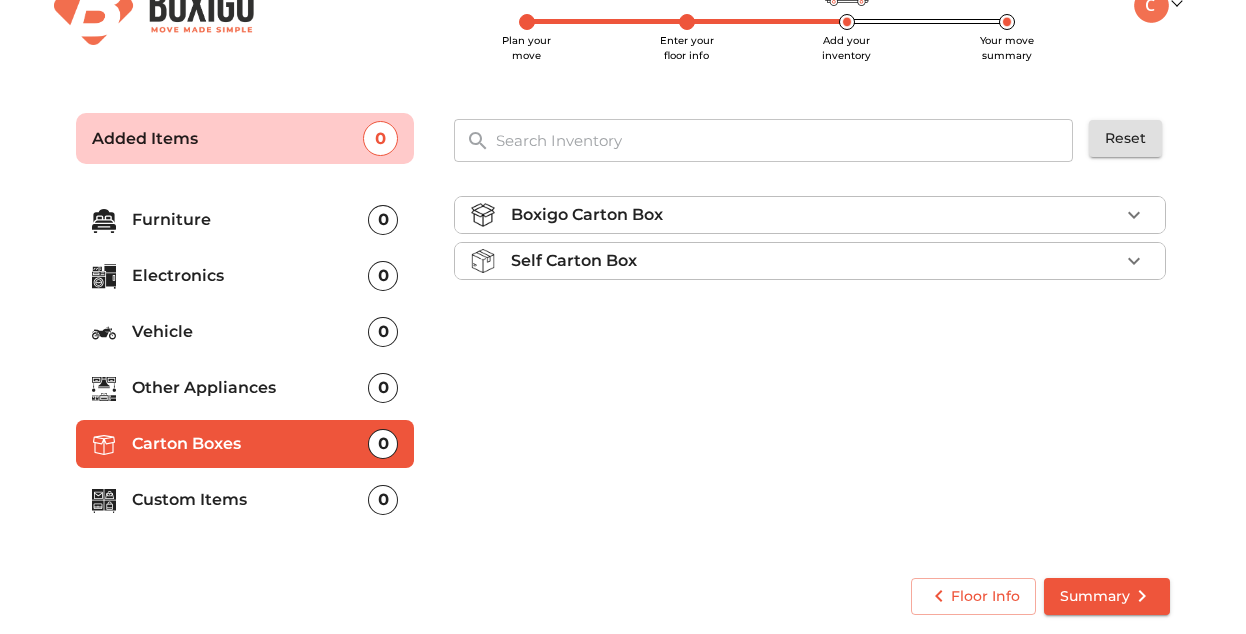 click on "Custom Items" at bounding box center (250, 220) 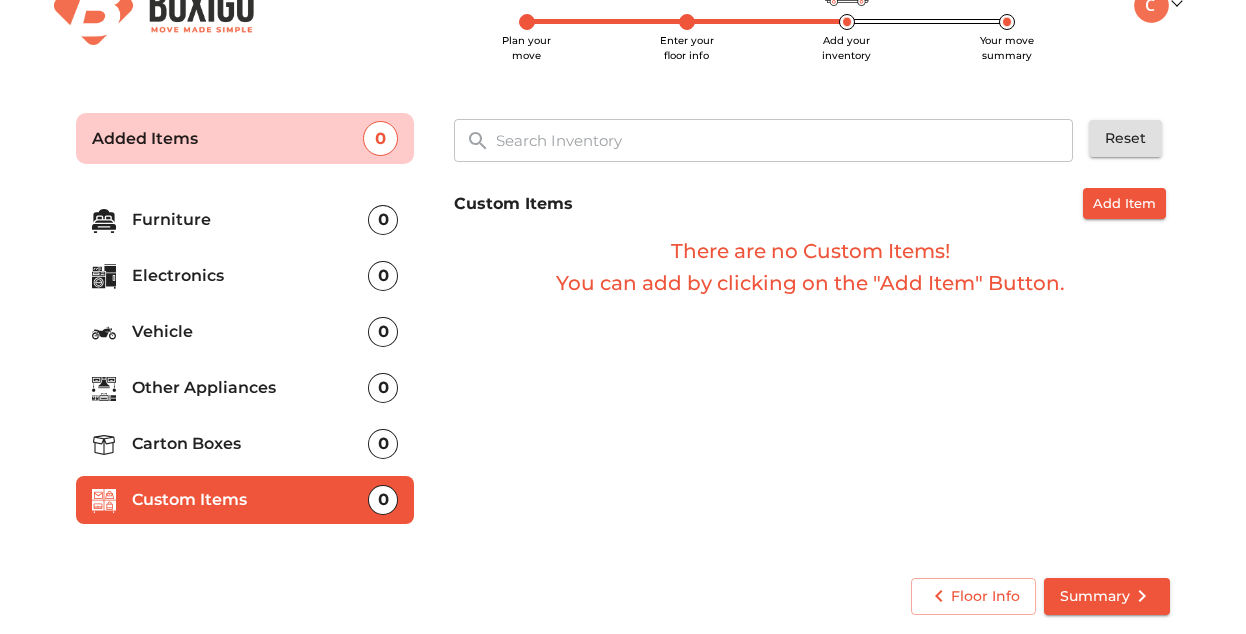 click on "Other Appliances" at bounding box center [250, 220] 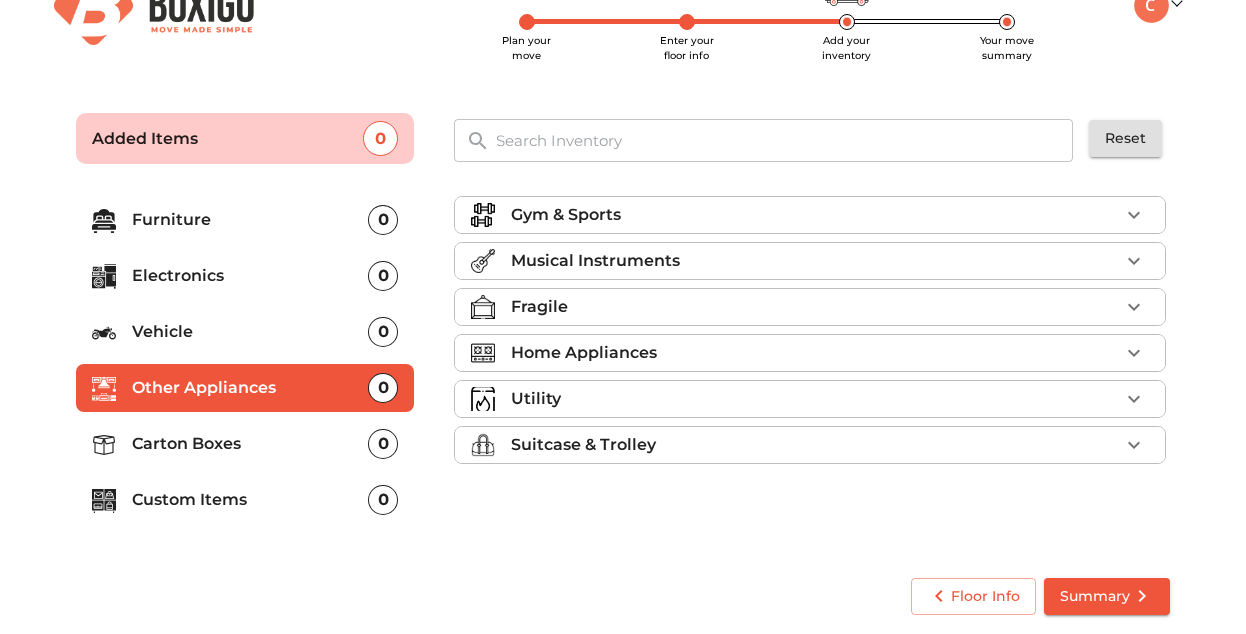 click on "Vehicle" at bounding box center (250, 220) 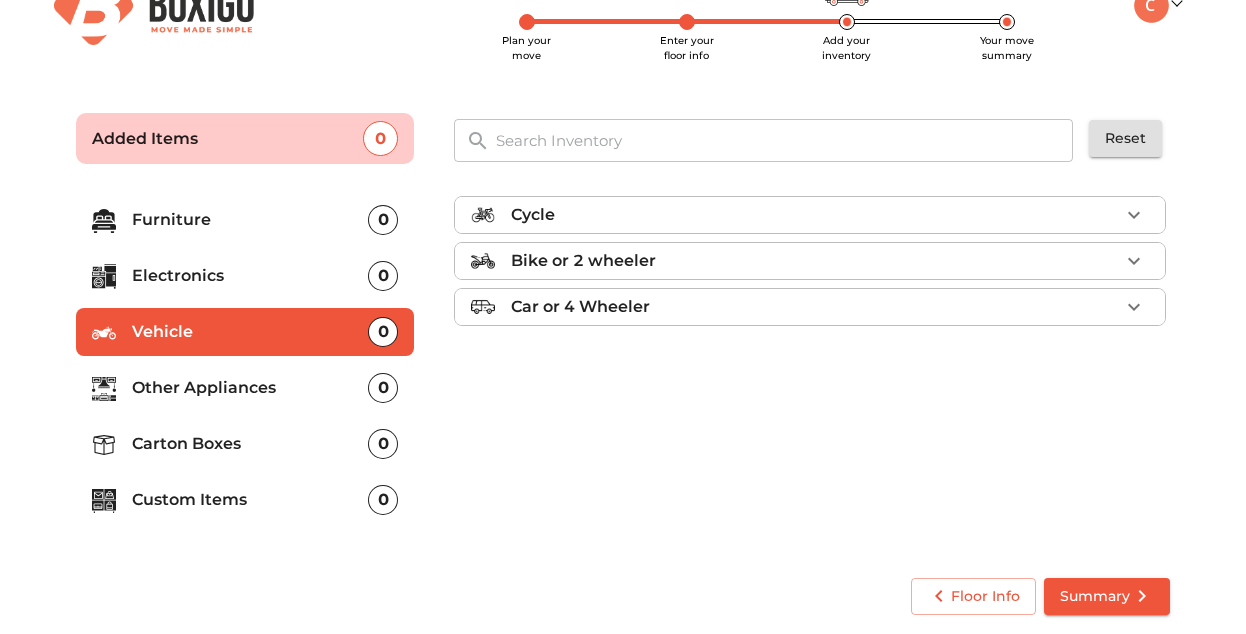 click on "Electronics" at bounding box center (250, 220) 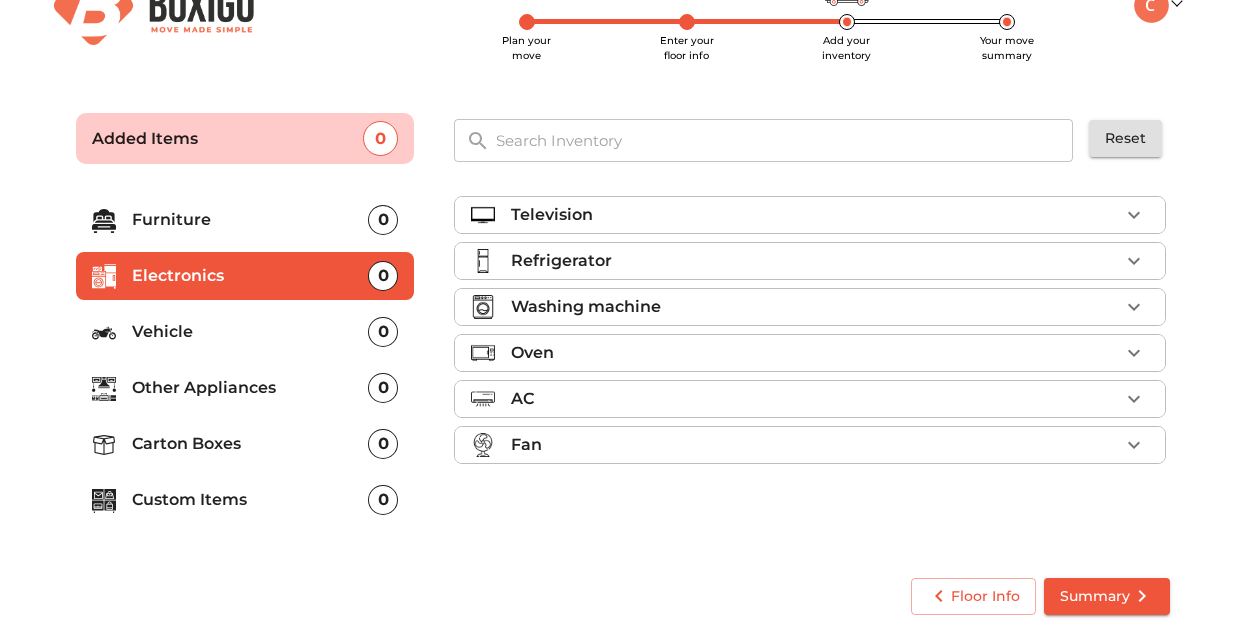 click on "Furniture" at bounding box center [250, 220] 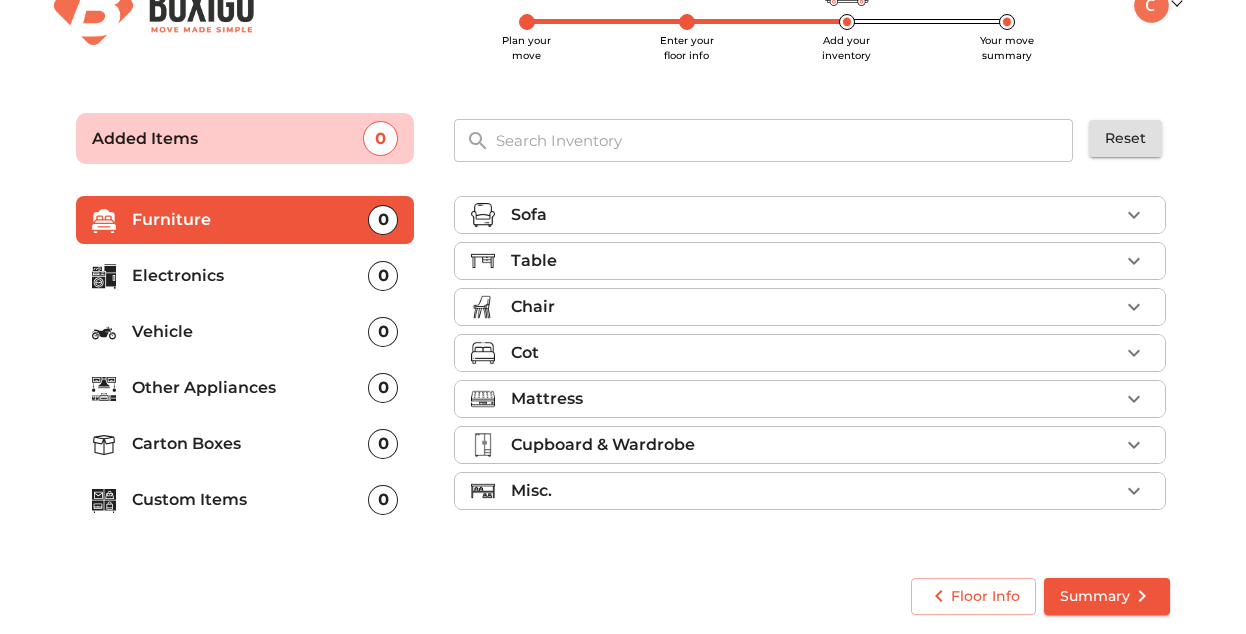 click on "Other Appliances 0" at bounding box center [245, 388] 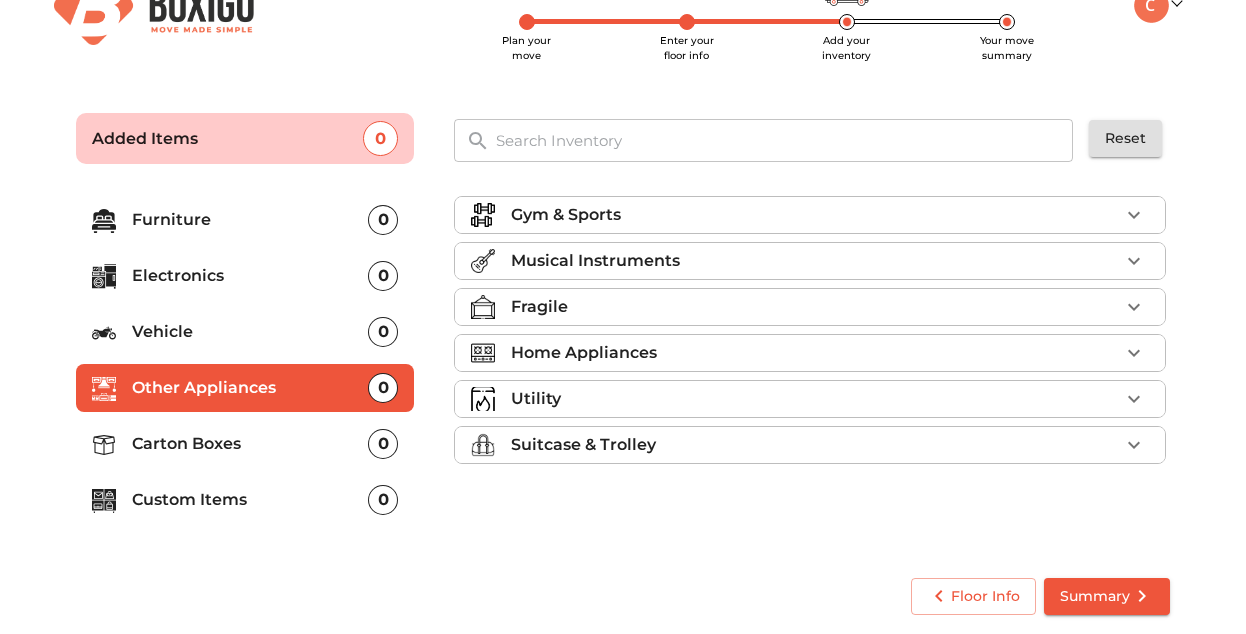 click on "Suitcase & Trolley" at bounding box center (583, 445) 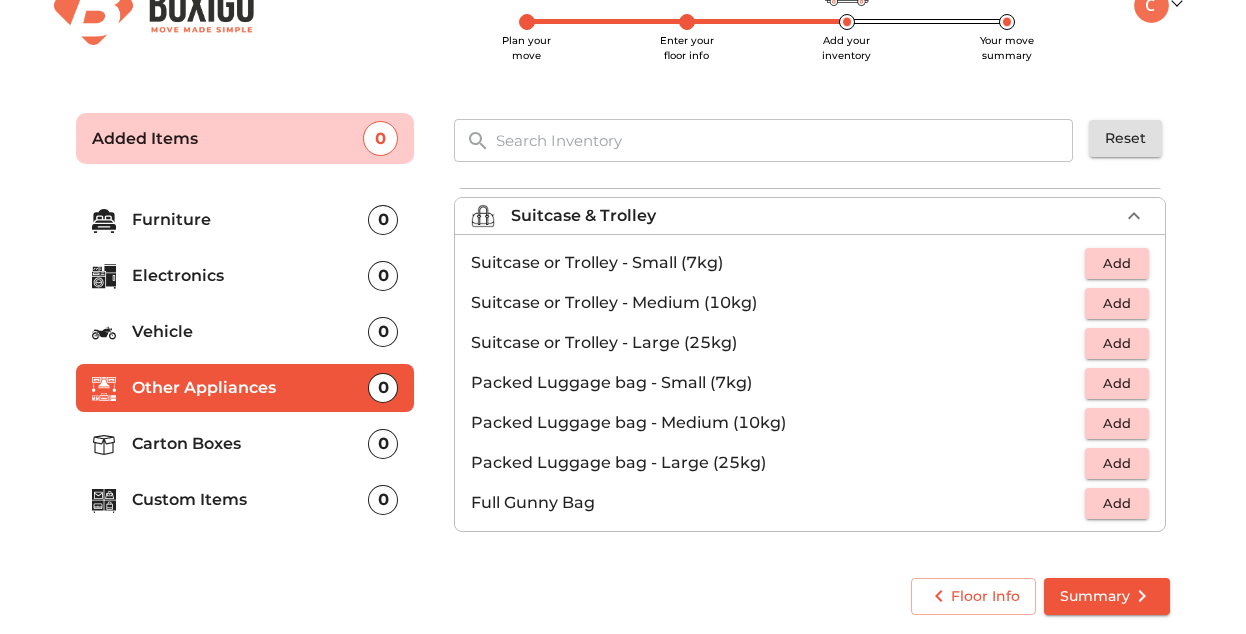 scroll, scrollTop: 229, scrollLeft: 0, axis: vertical 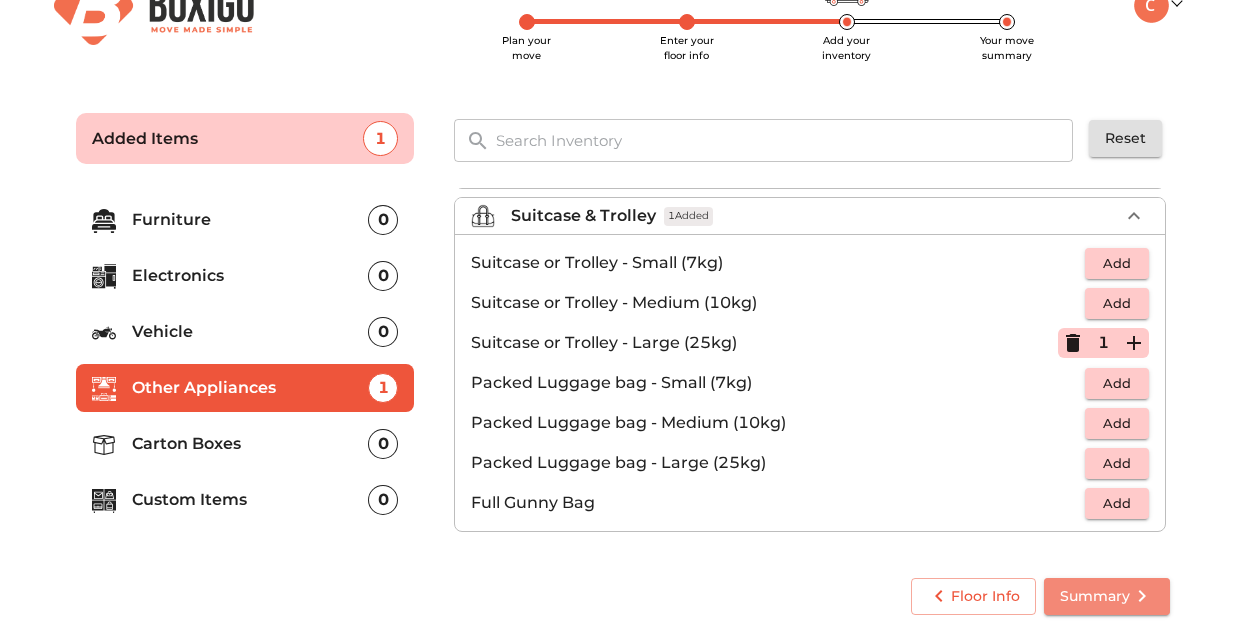 click on "Summary" at bounding box center [1107, 596] 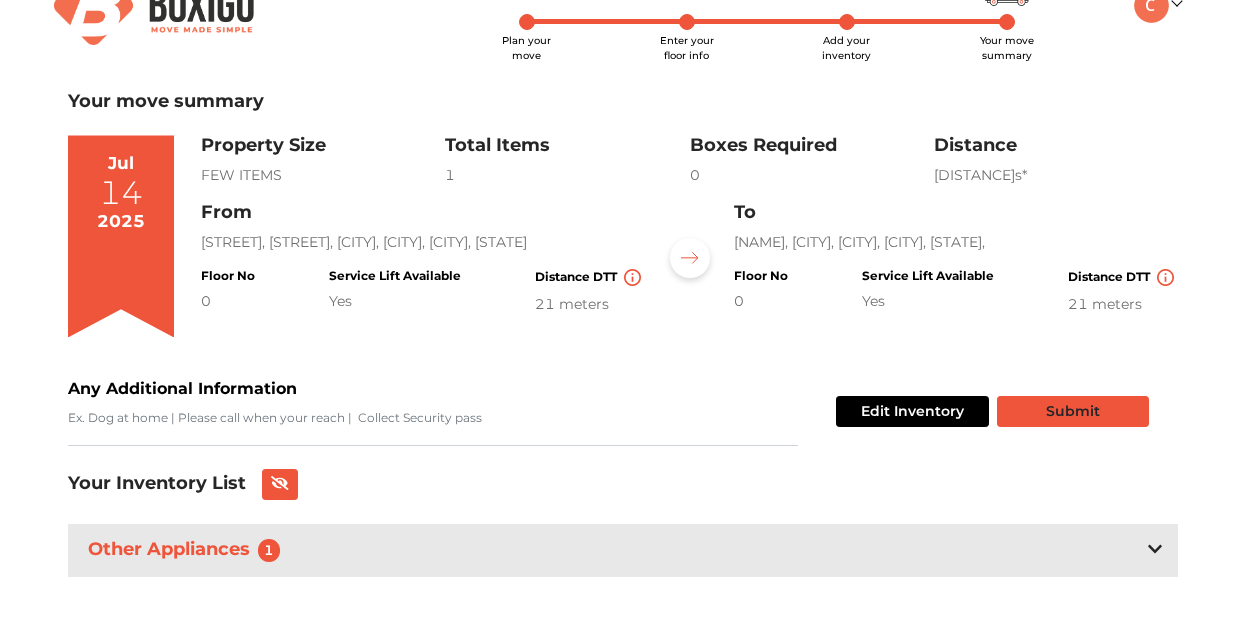 click on "Submit" at bounding box center [1073, 411] 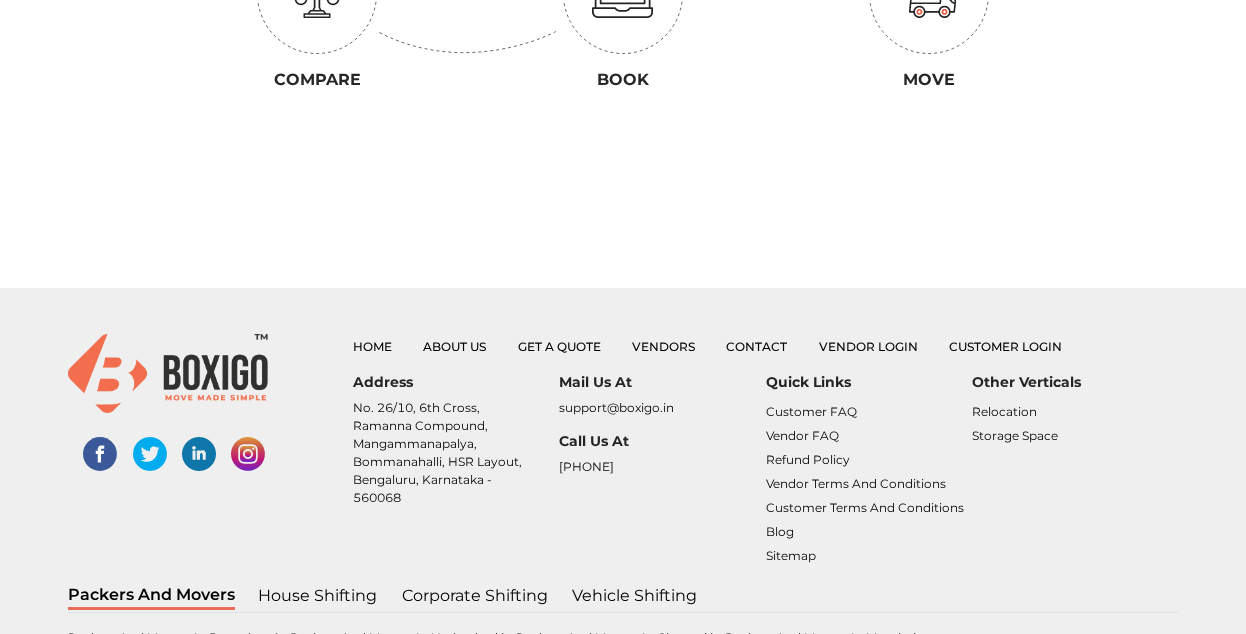 scroll, scrollTop: 645, scrollLeft: 0, axis: vertical 